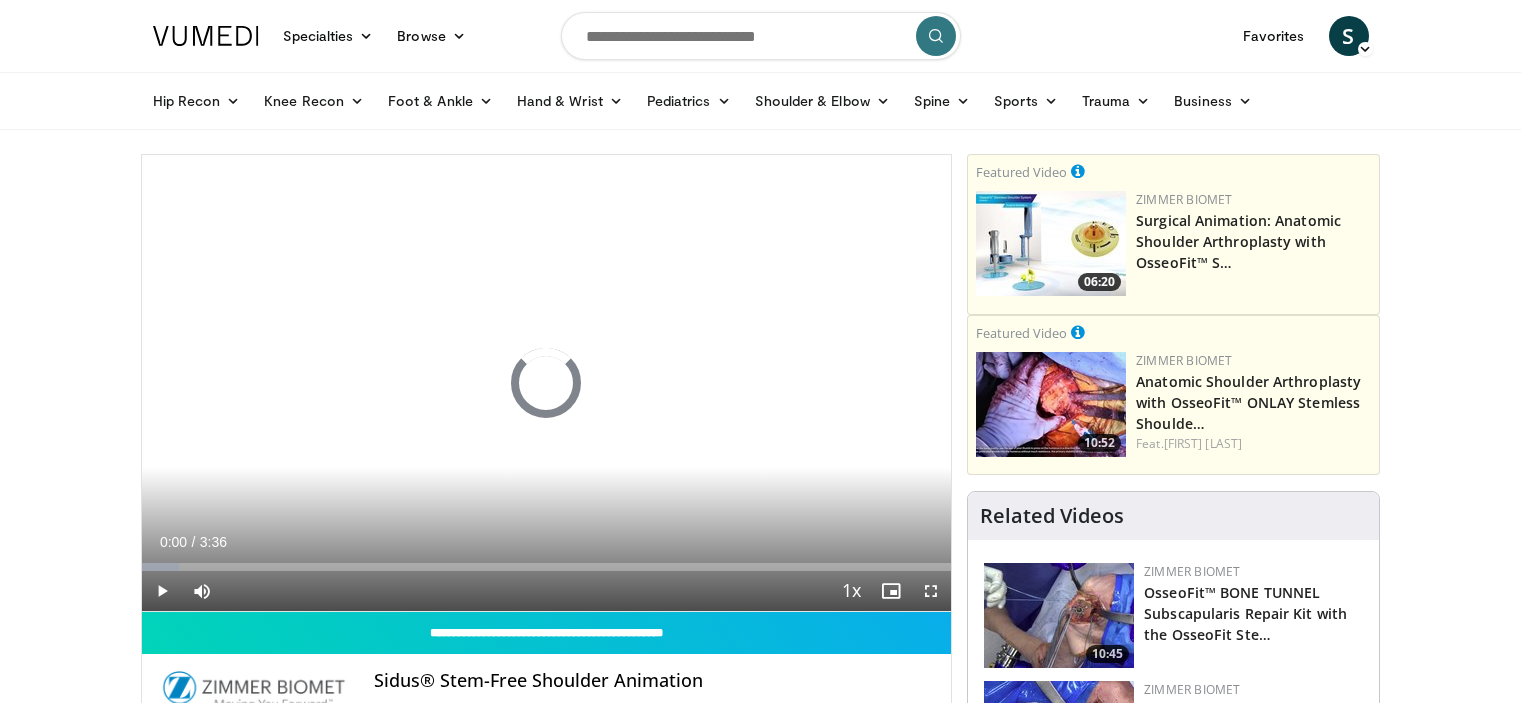 scroll, scrollTop: 0, scrollLeft: 0, axis: both 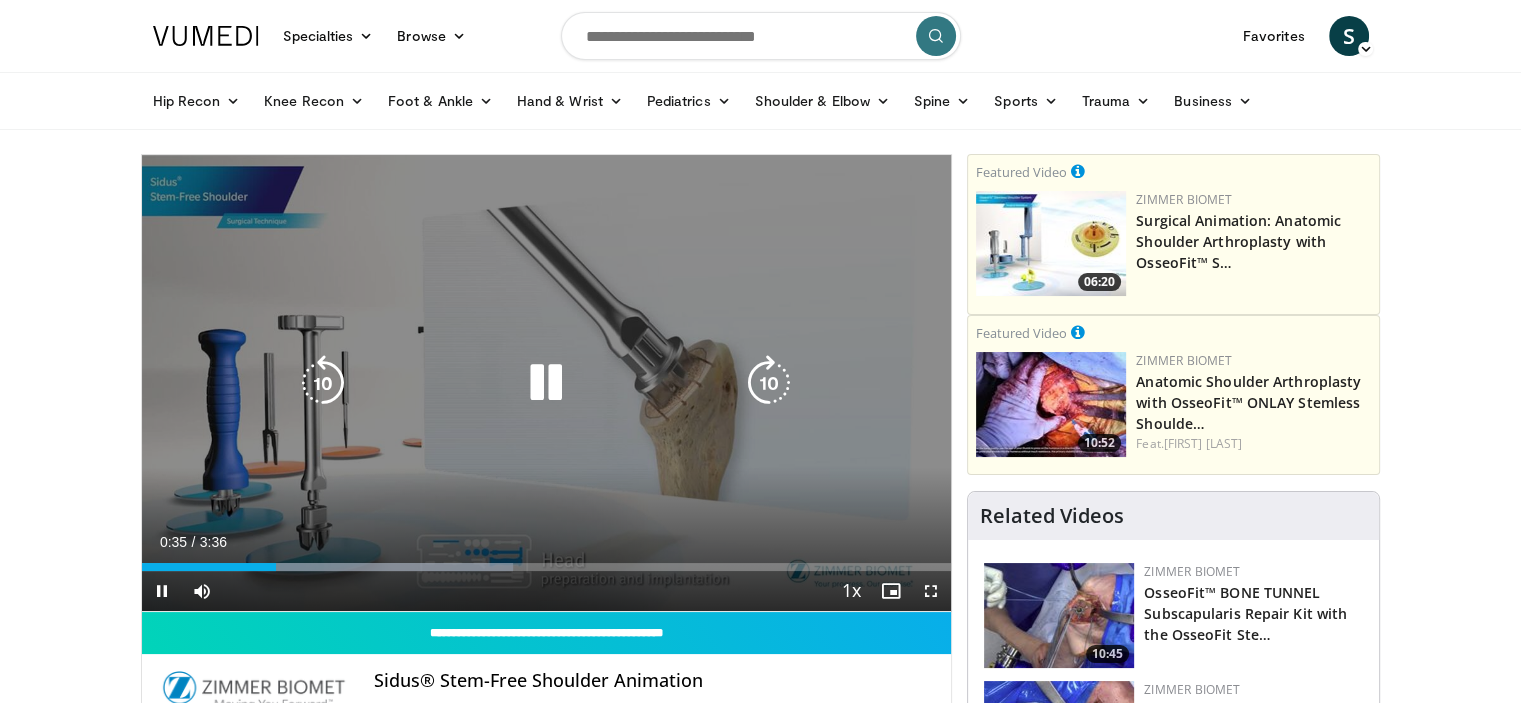 click at bounding box center [546, 383] 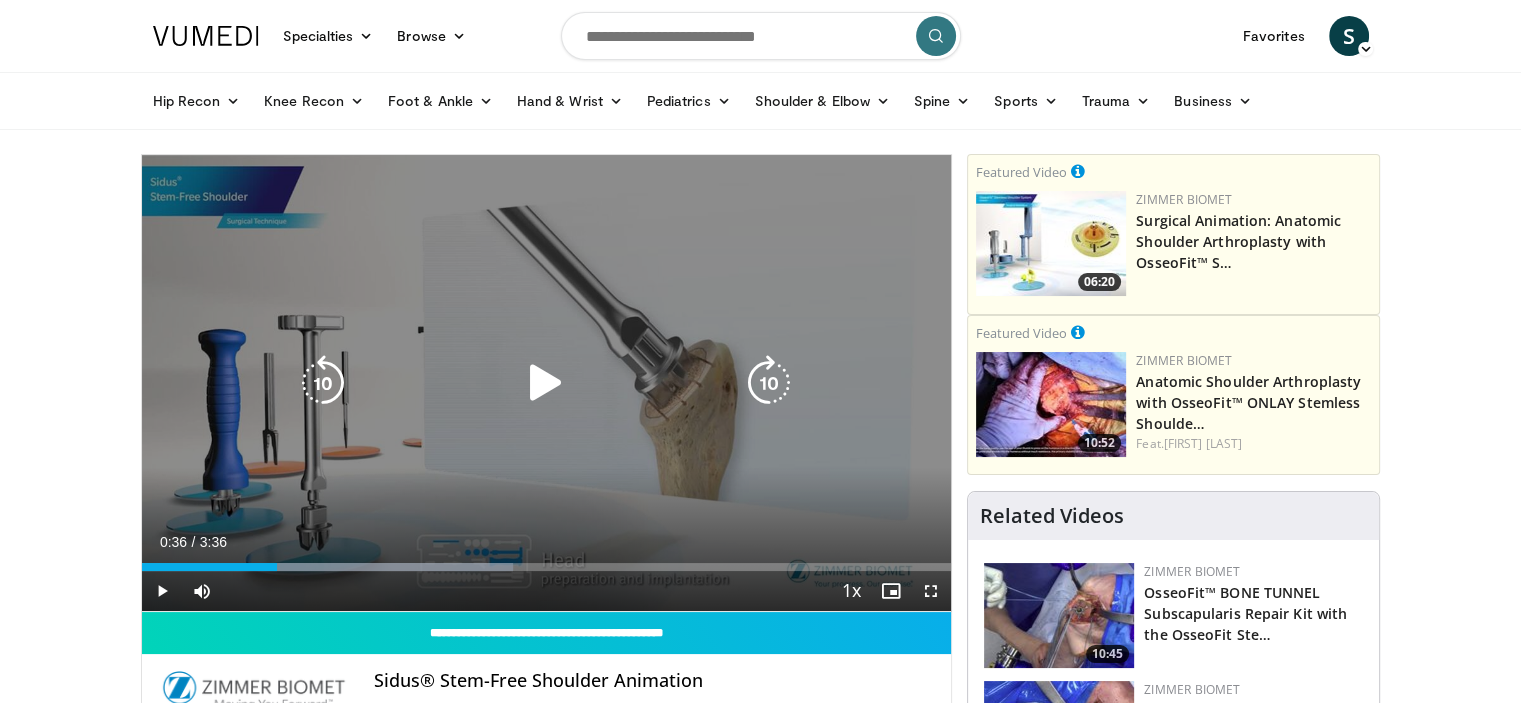 click on "10 seconds
Tap to unmute" at bounding box center (547, 383) 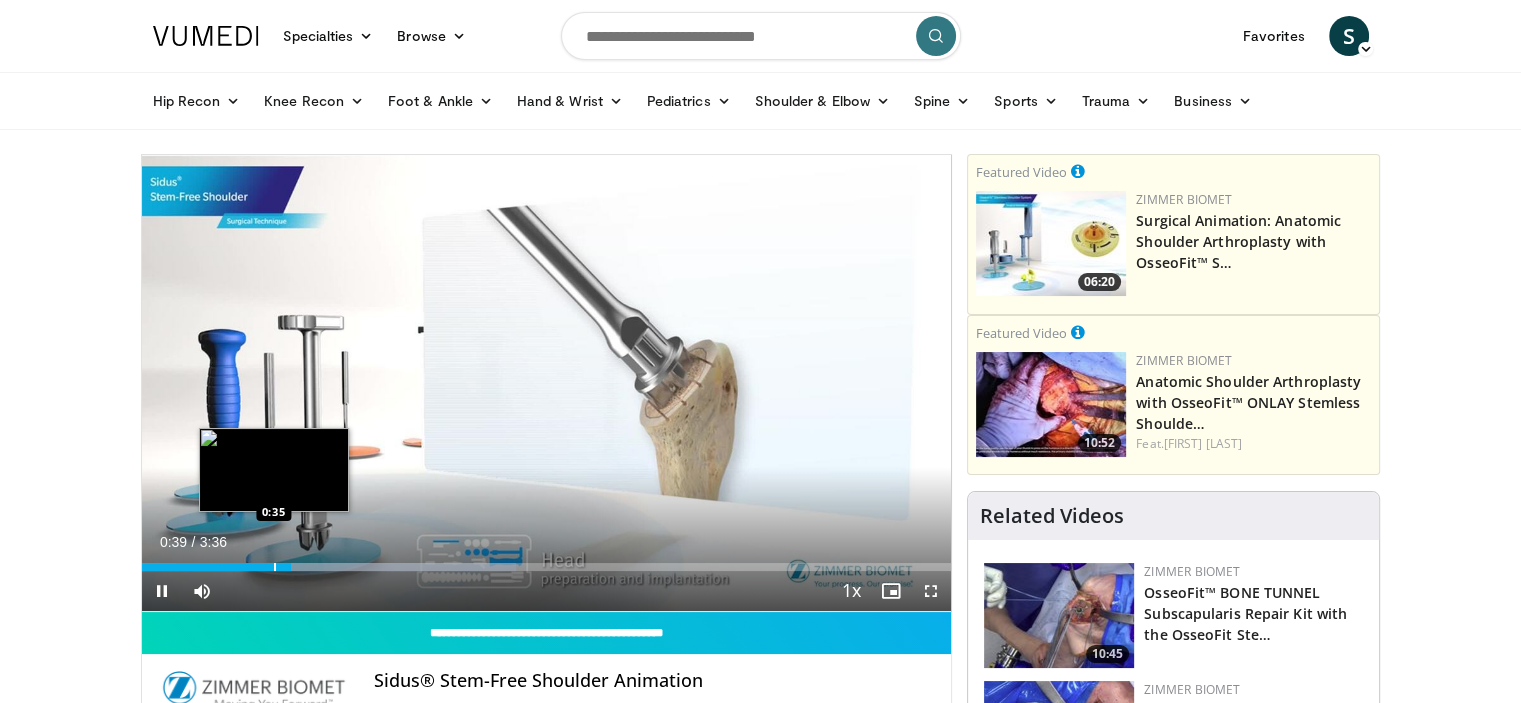 click on "Loaded :  46.25% 0:40 0:35" at bounding box center [547, 561] 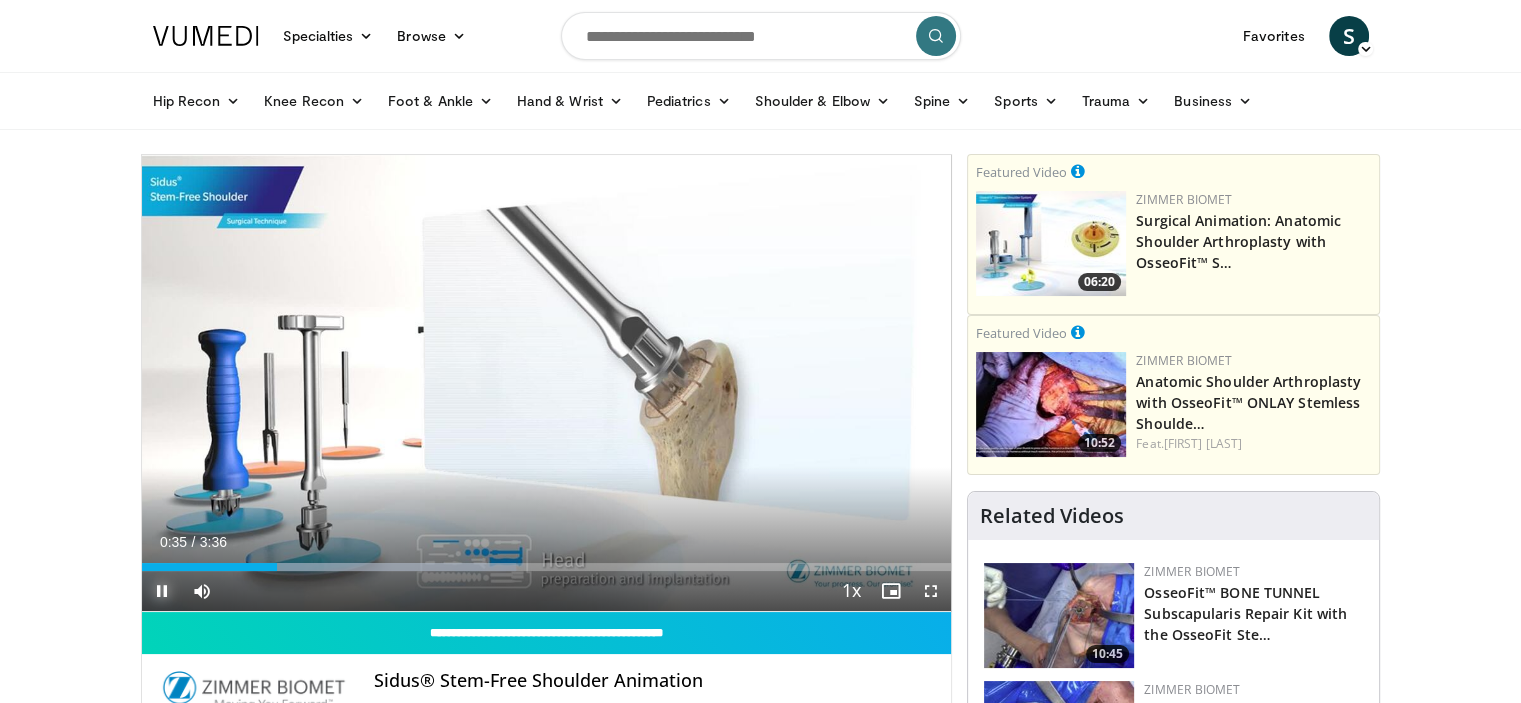 click at bounding box center (162, 591) 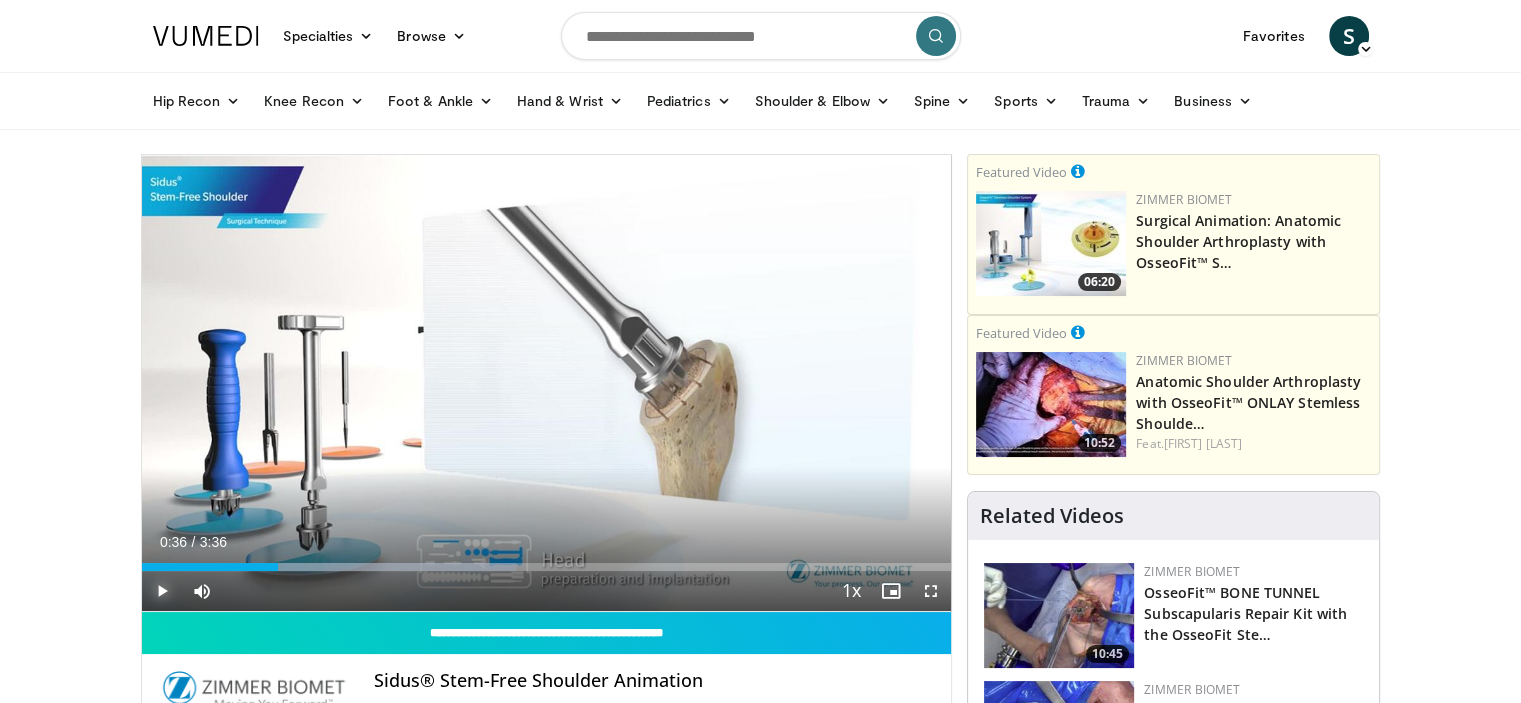 click at bounding box center (162, 591) 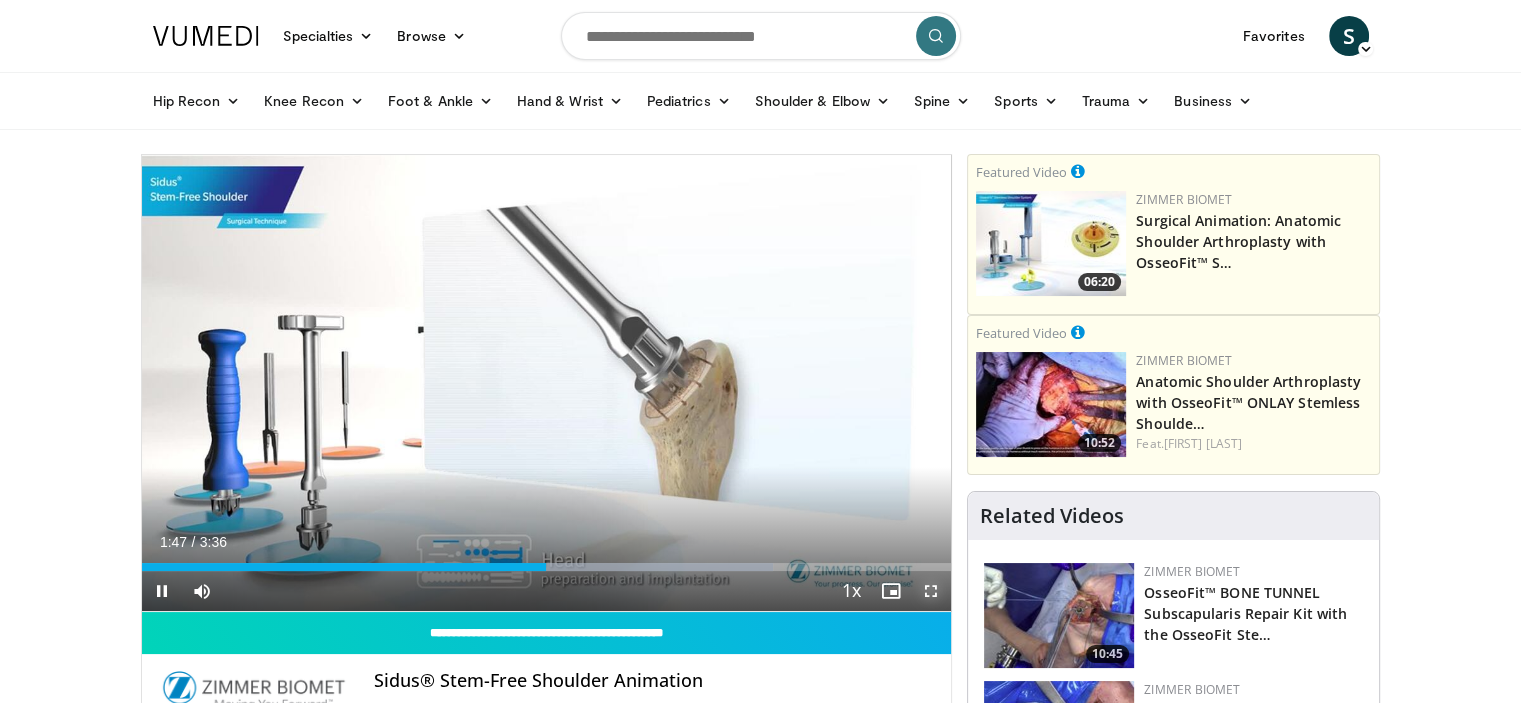 click at bounding box center [931, 591] 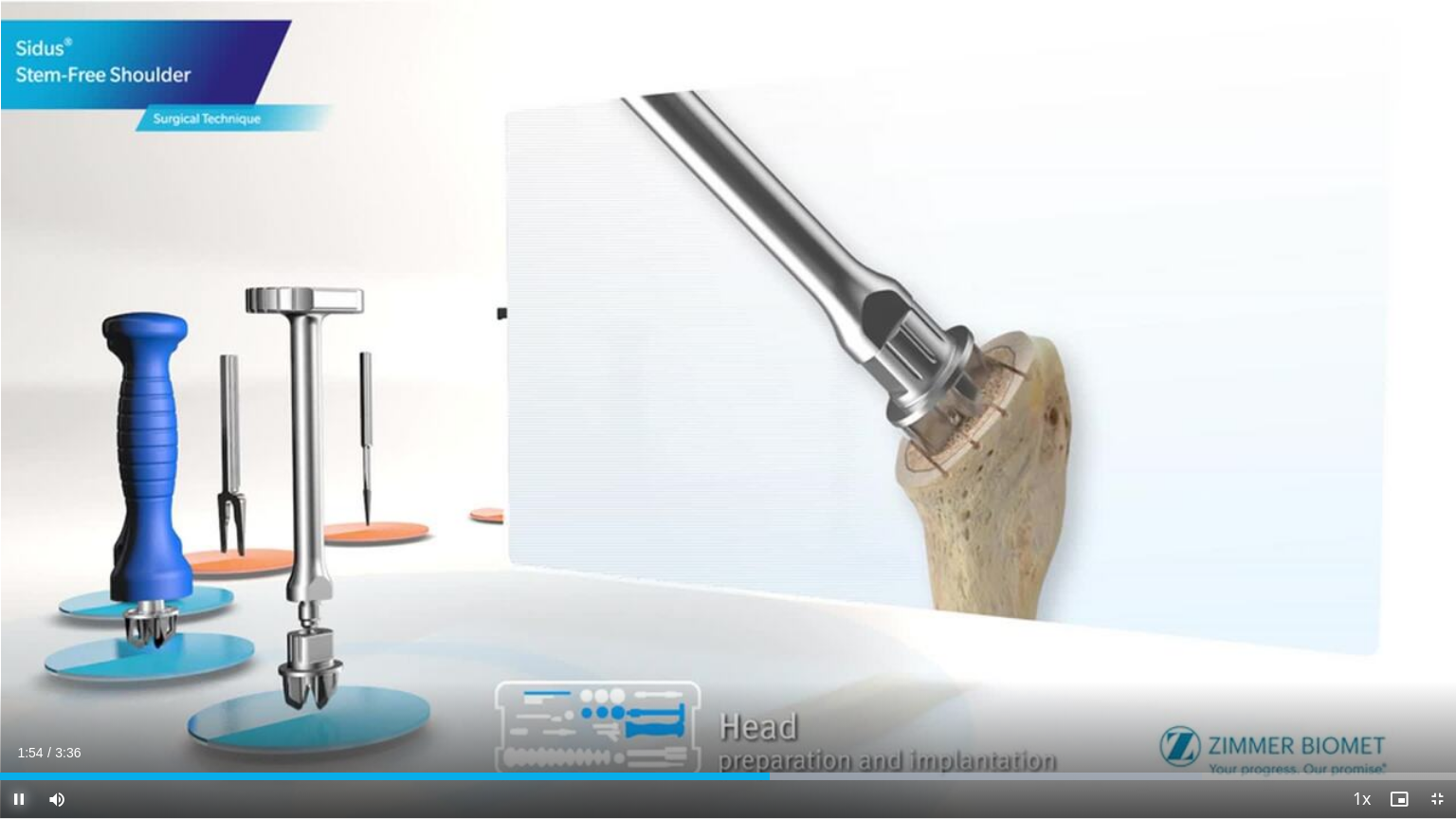 click at bounding box center (19, 799) 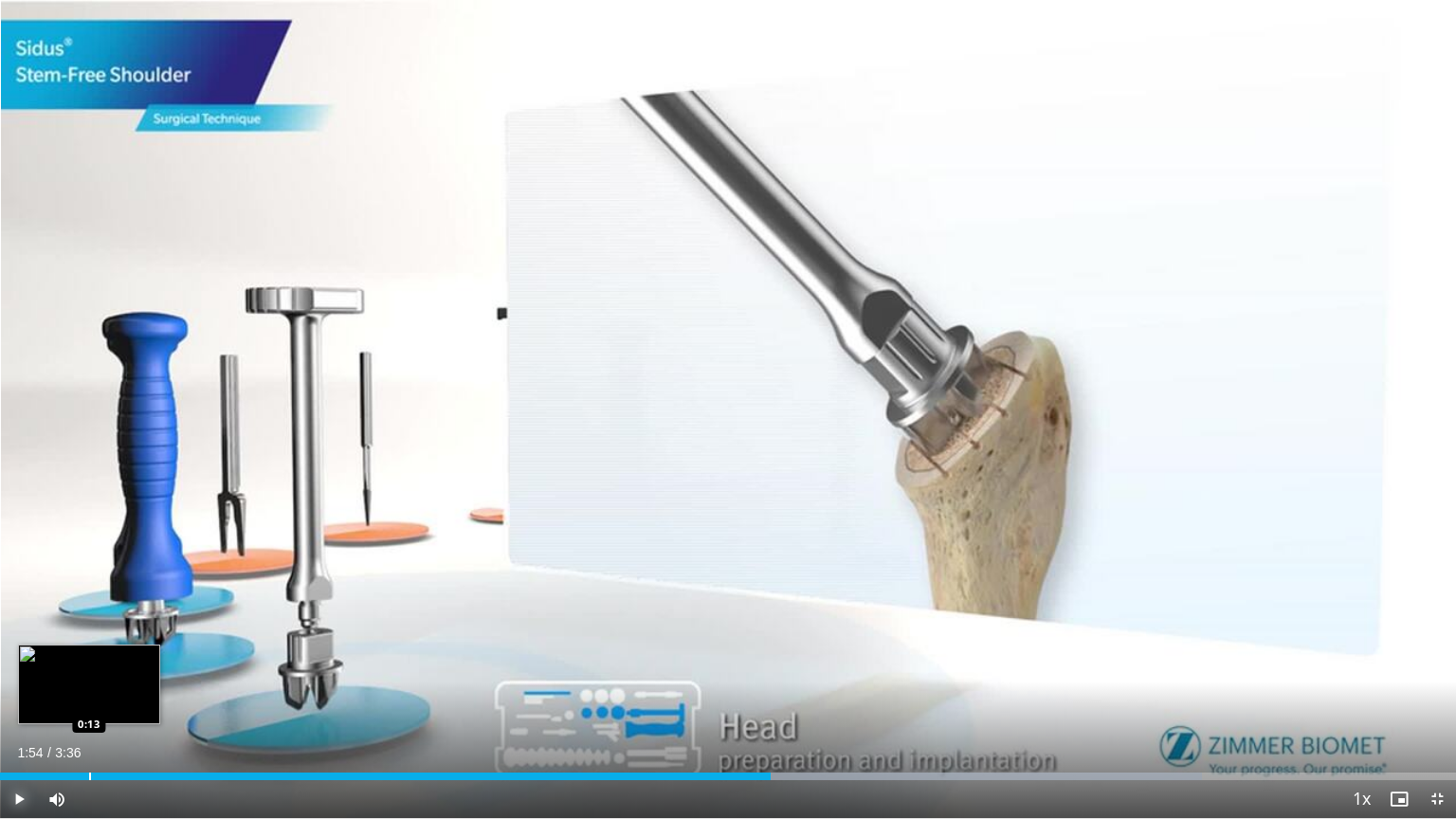 click on "Loaded :  82.55% 1:54 0:13" at bounding box center [728, 771] 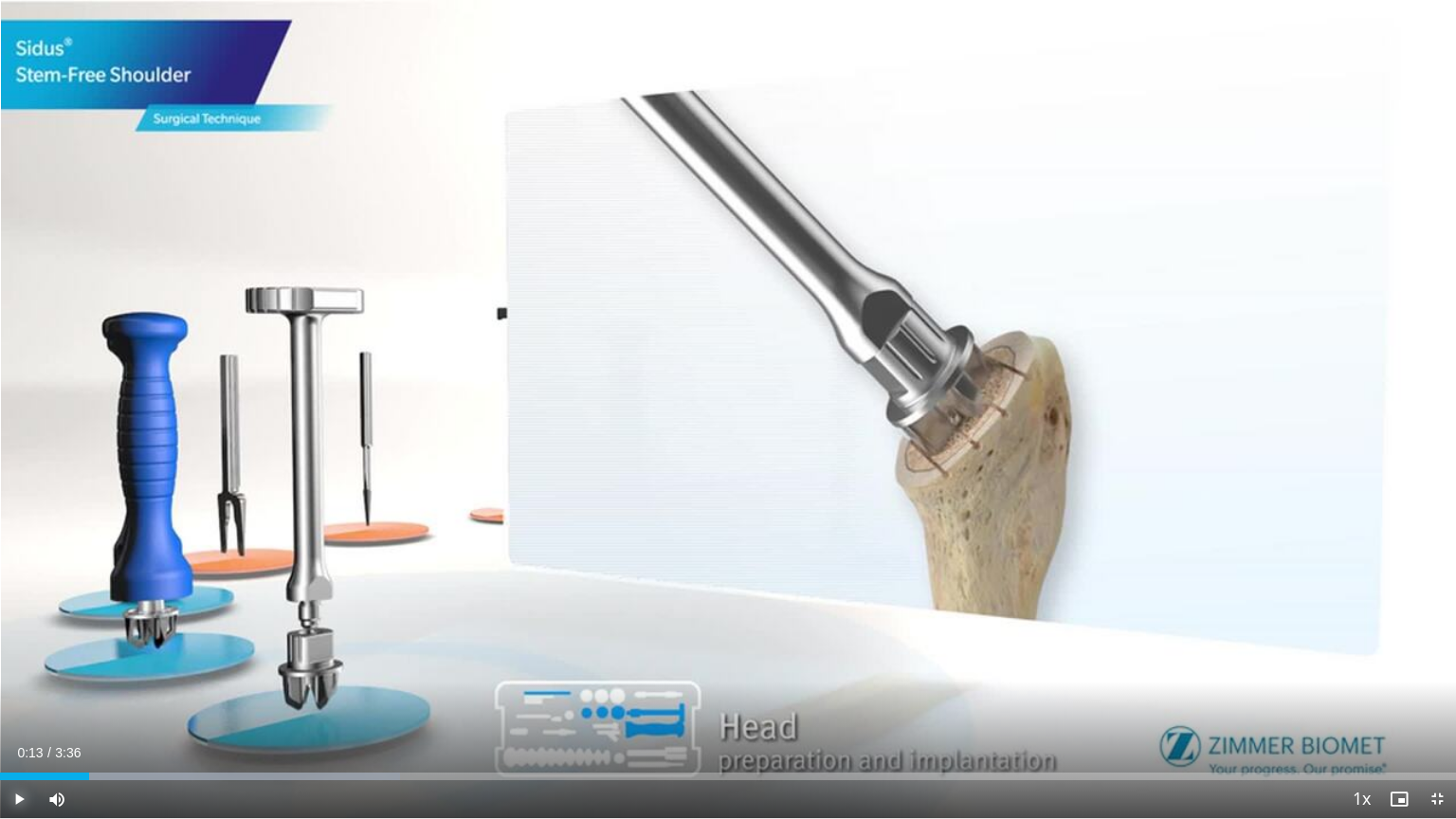 click at bounding box center [19, 799] 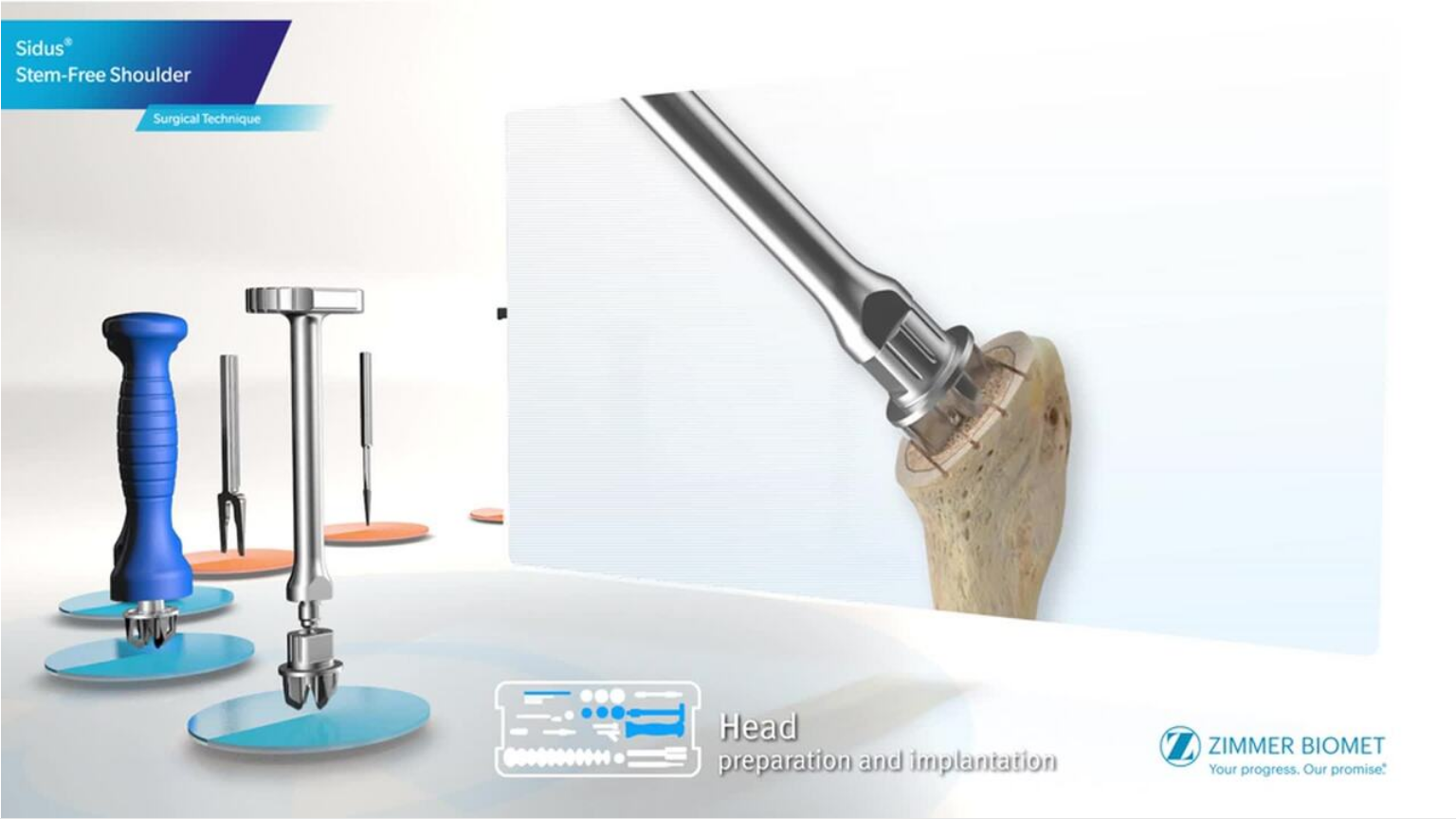 click on "**********" at bounding box center (728, 410) 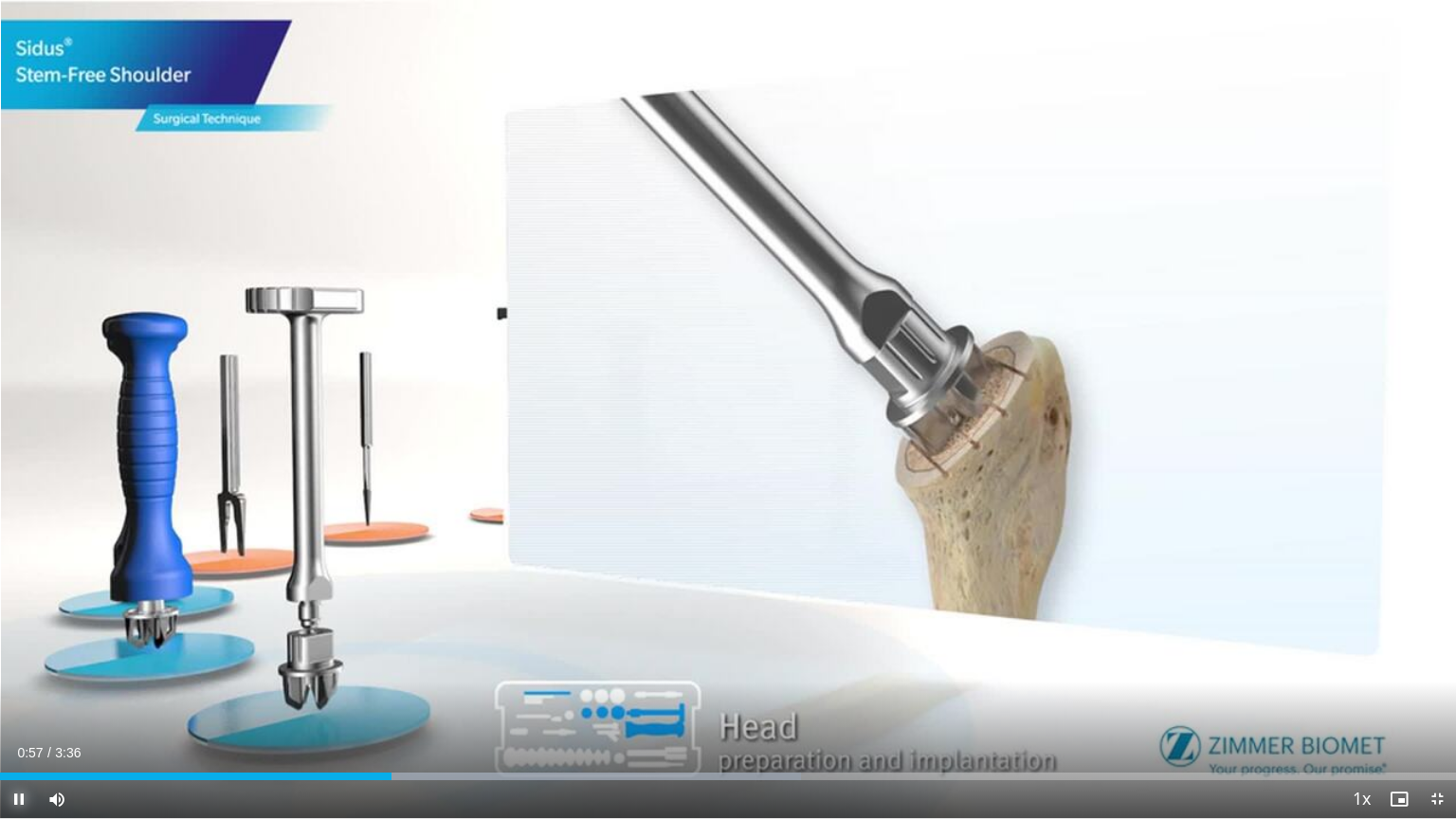 click at bounding box center [19, 799] 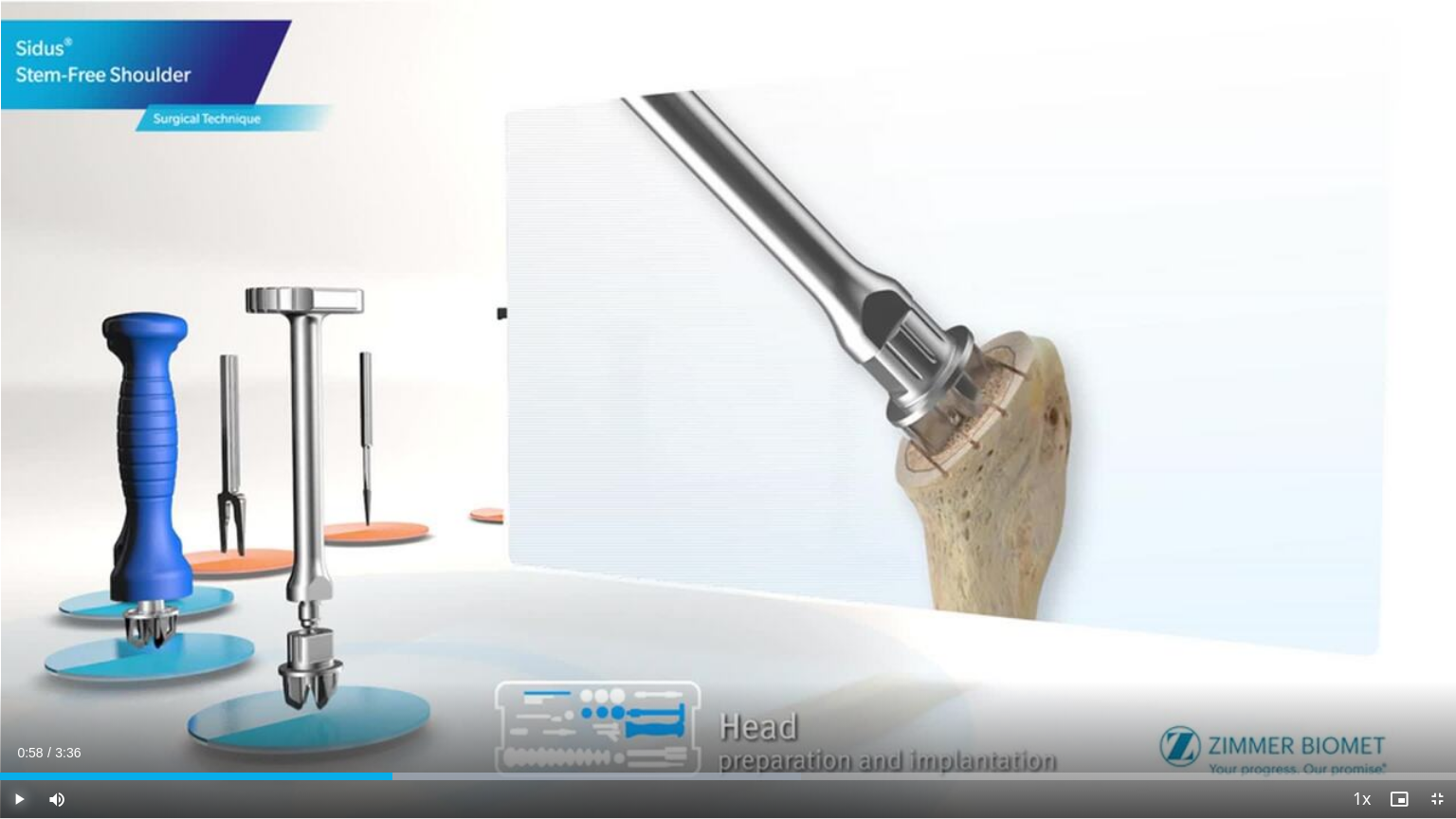 click at bounding box center [19, 799] 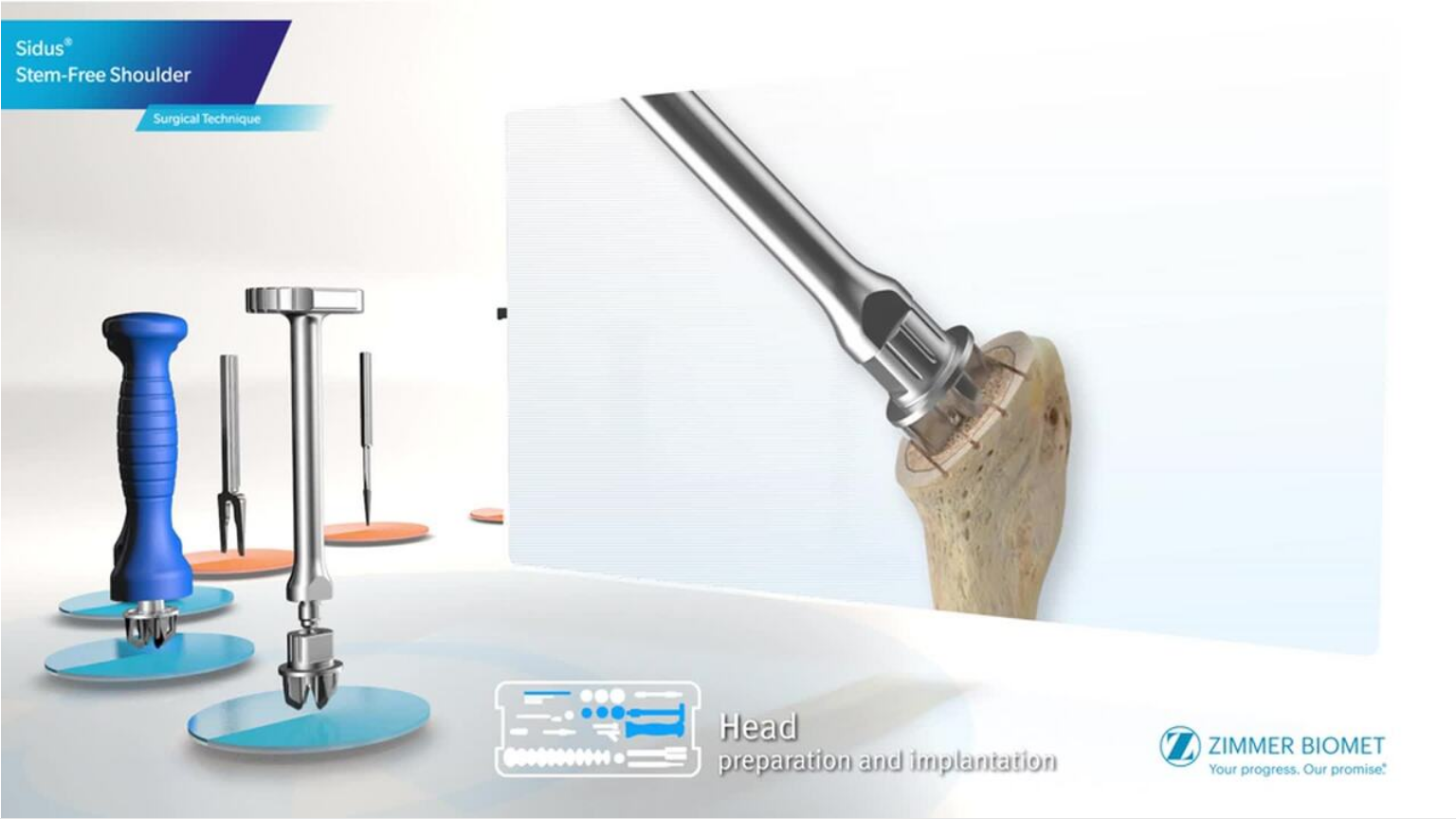 click on "**********" at bounding box center (728, 410) 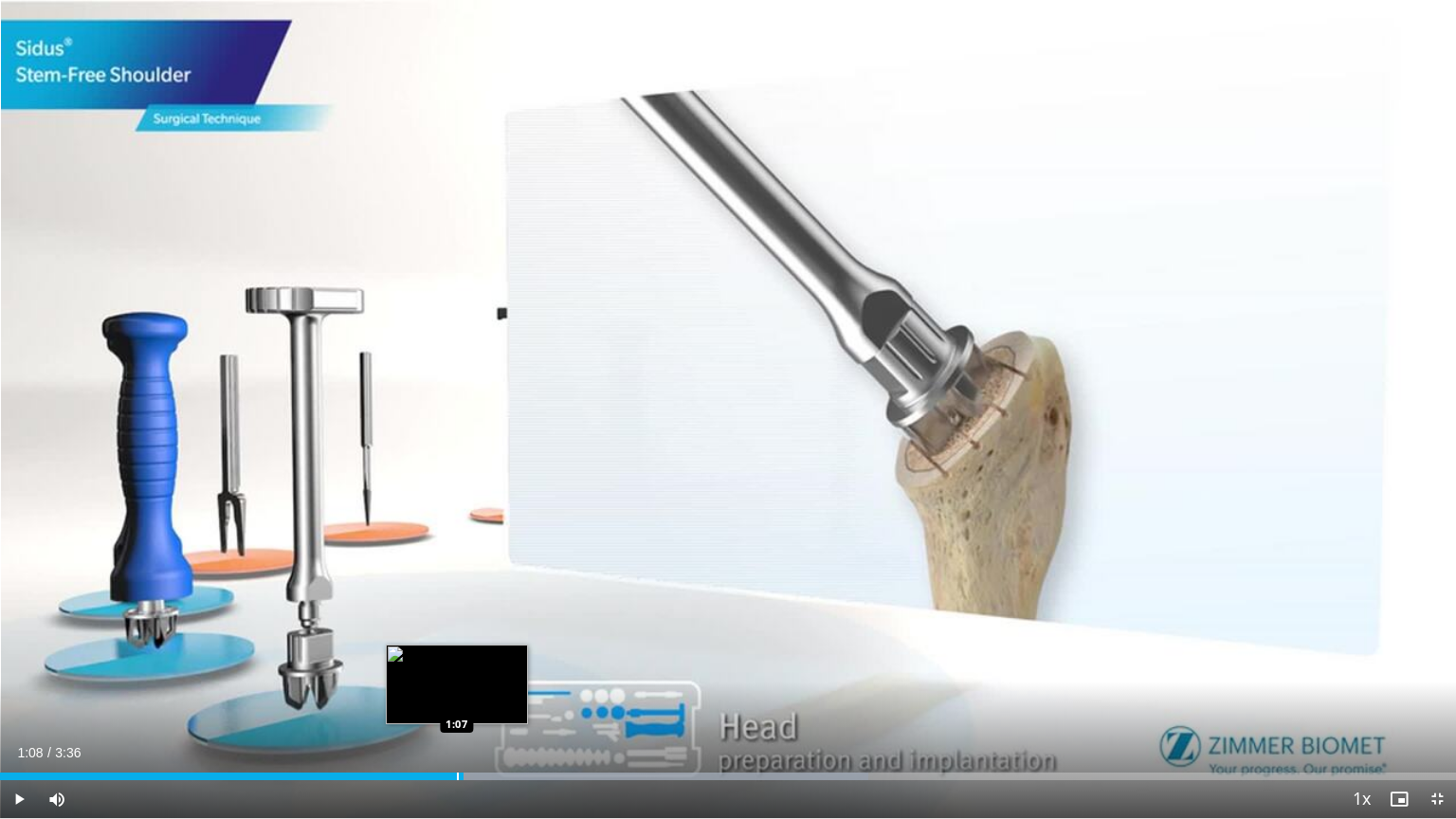 click on "1:08" at bounding box center (231, 776) 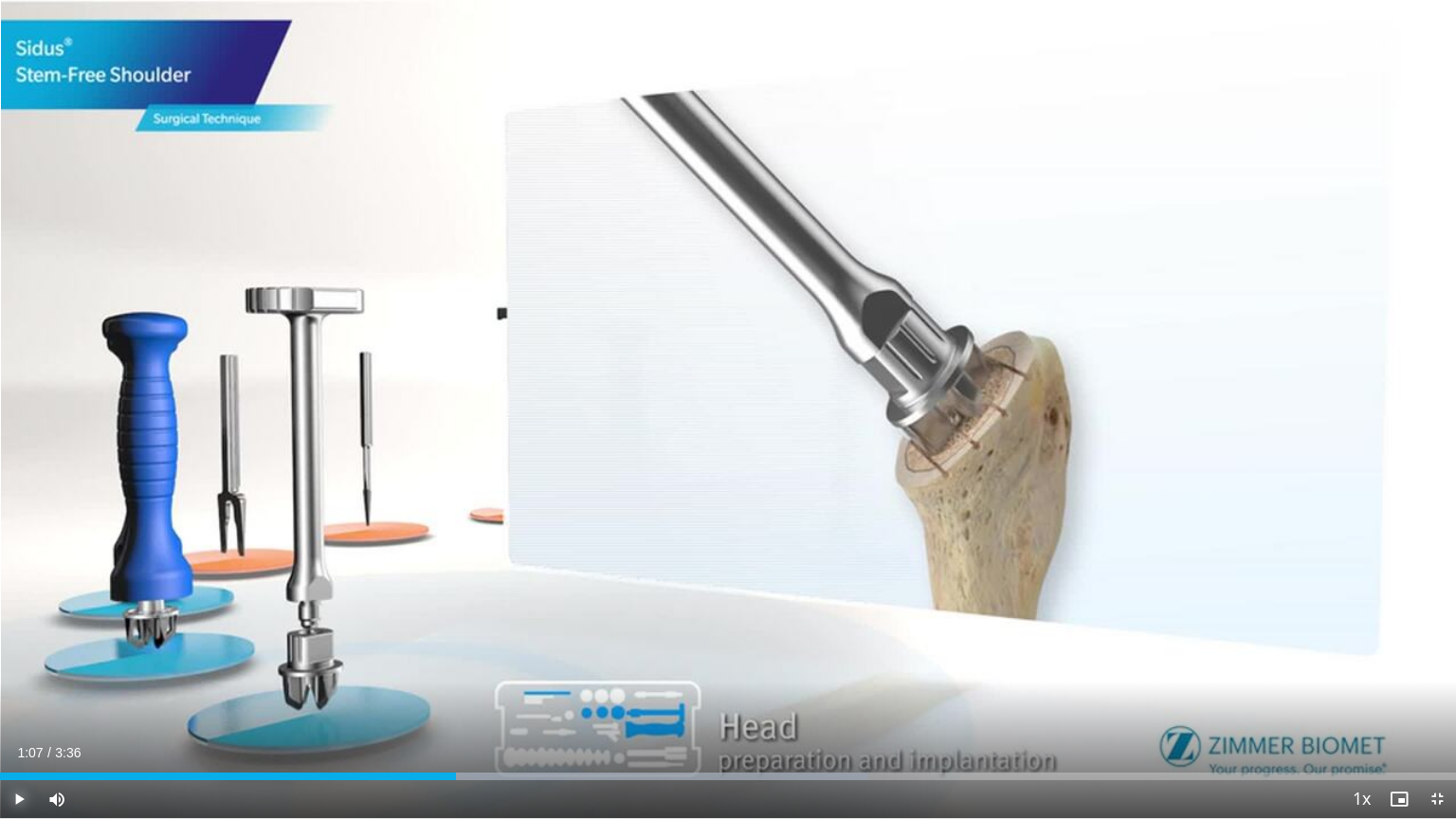 click at bounding box center (19, 799) 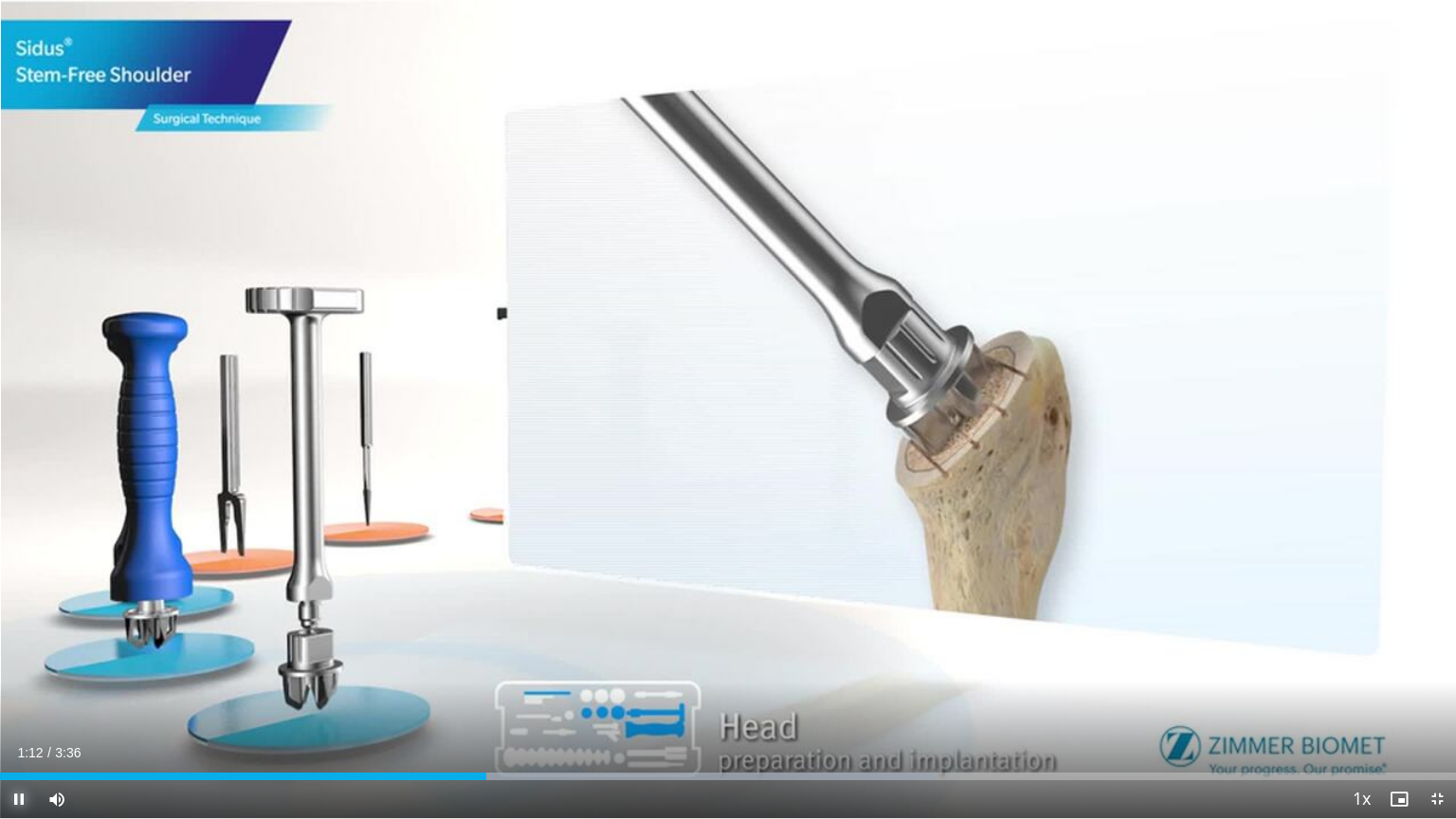 click at bounding box center [19, 799] 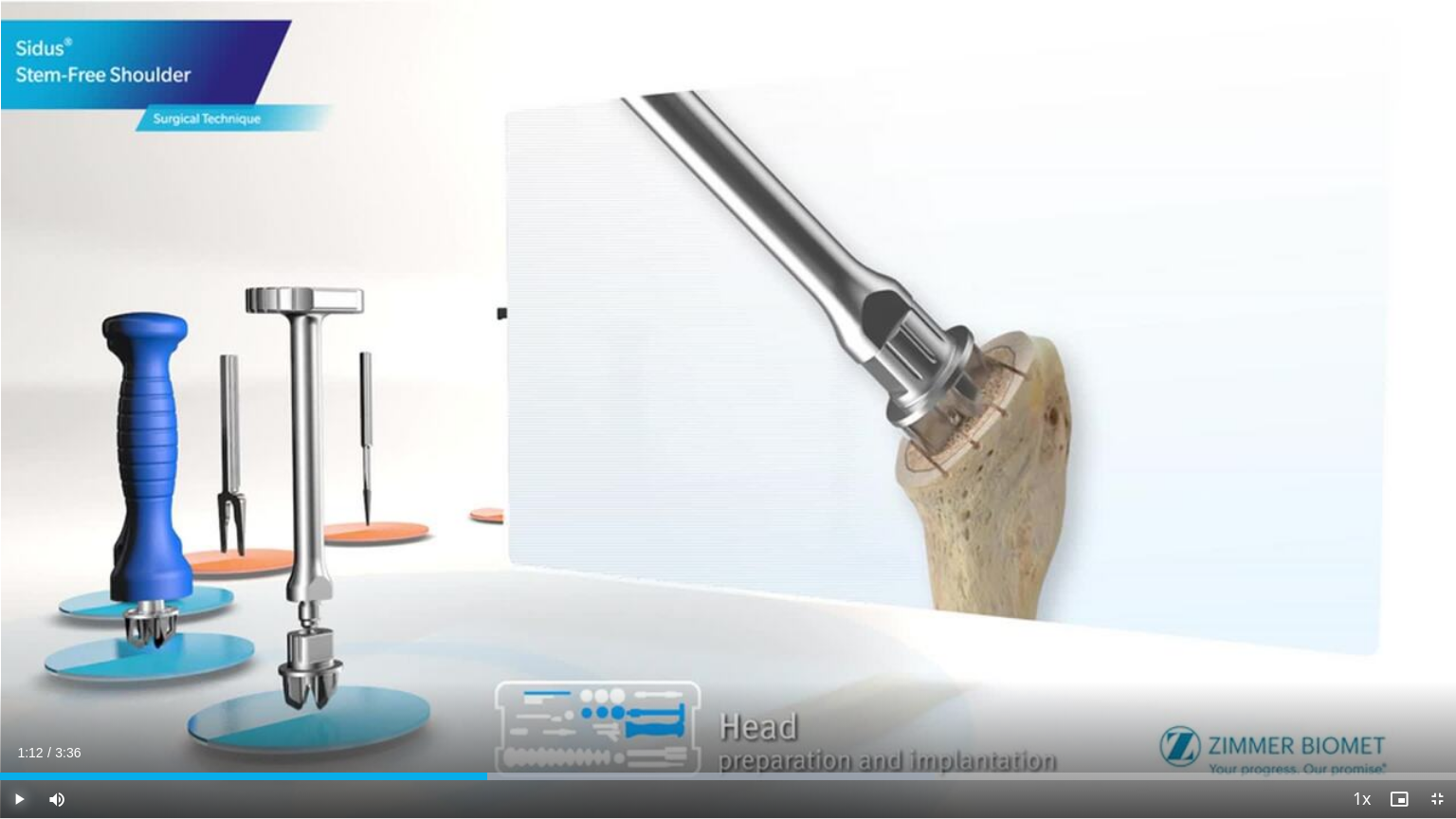 click at bounding box center [19, 799] 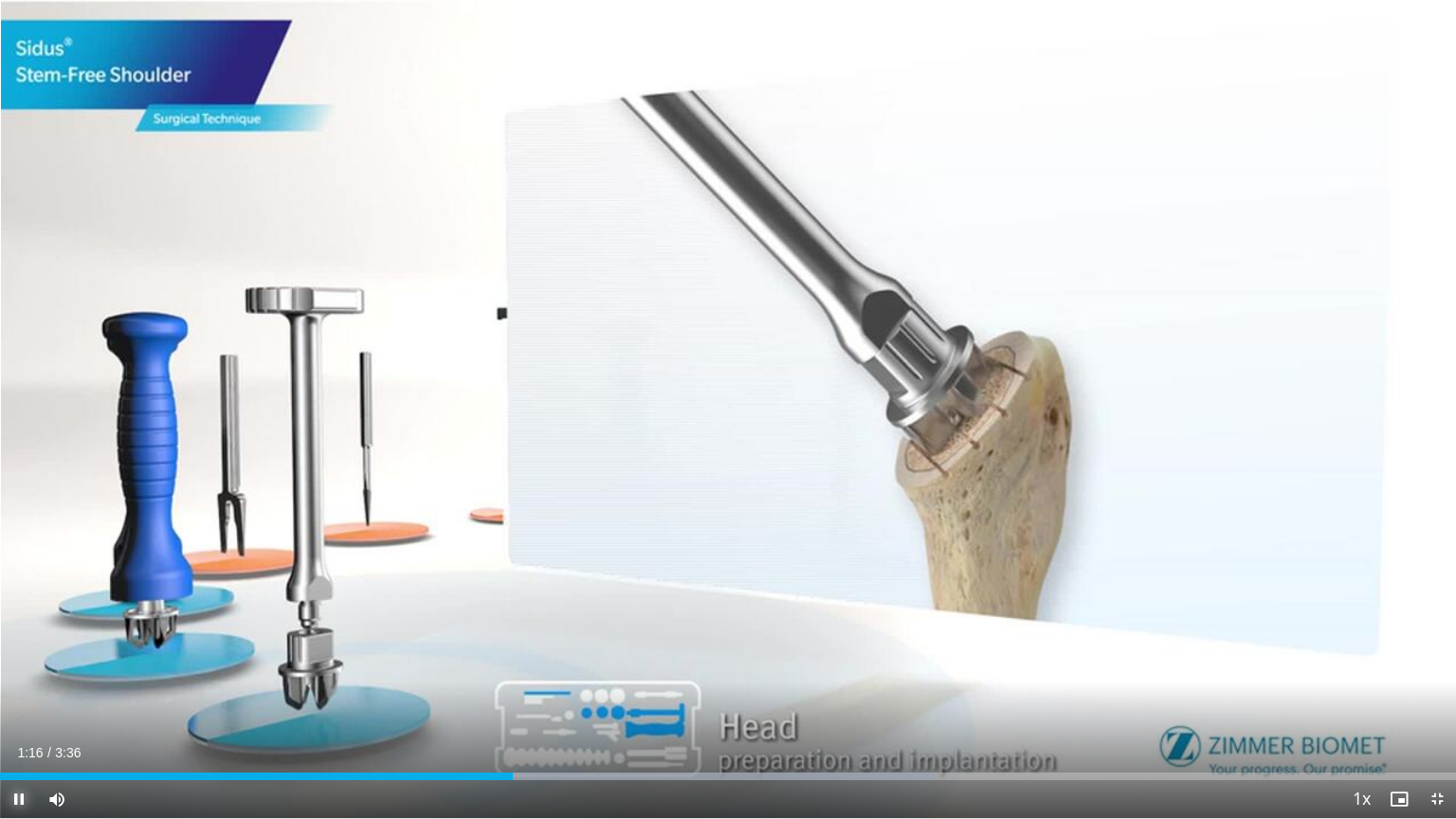 click at bounding box center [19, 799] 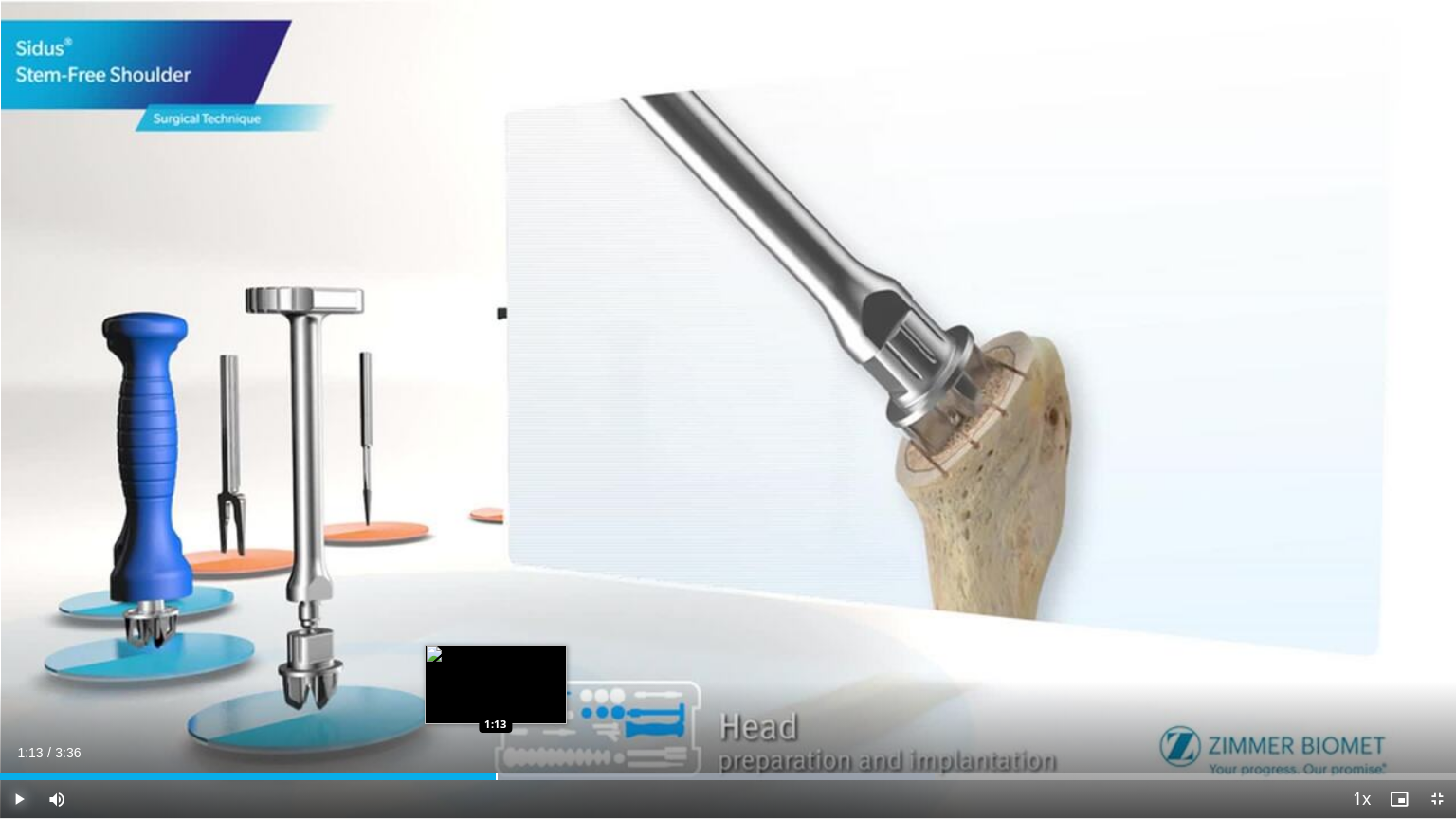 click at bounding box center [497, 776] 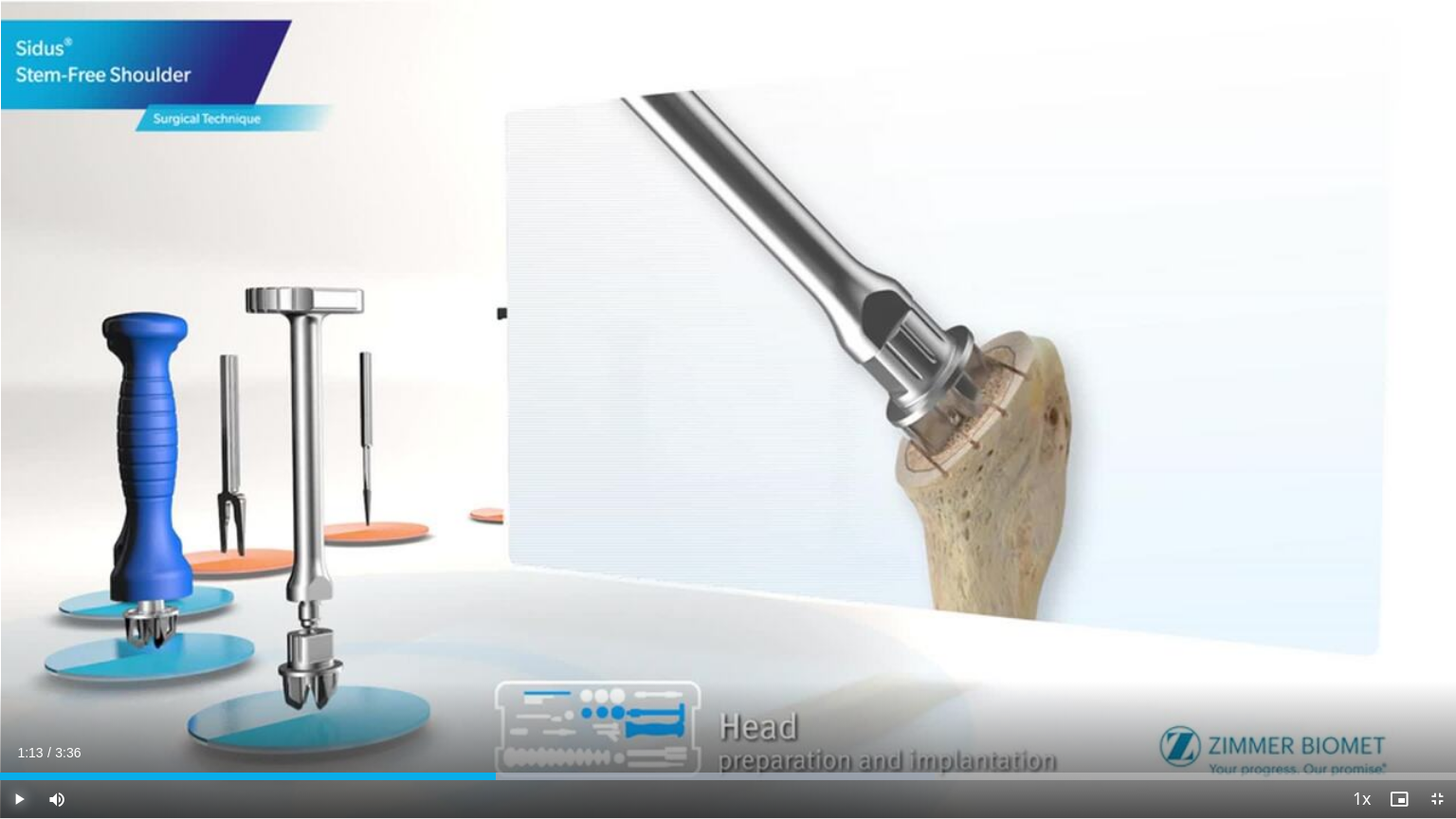 click at bounding box center [19, 799] 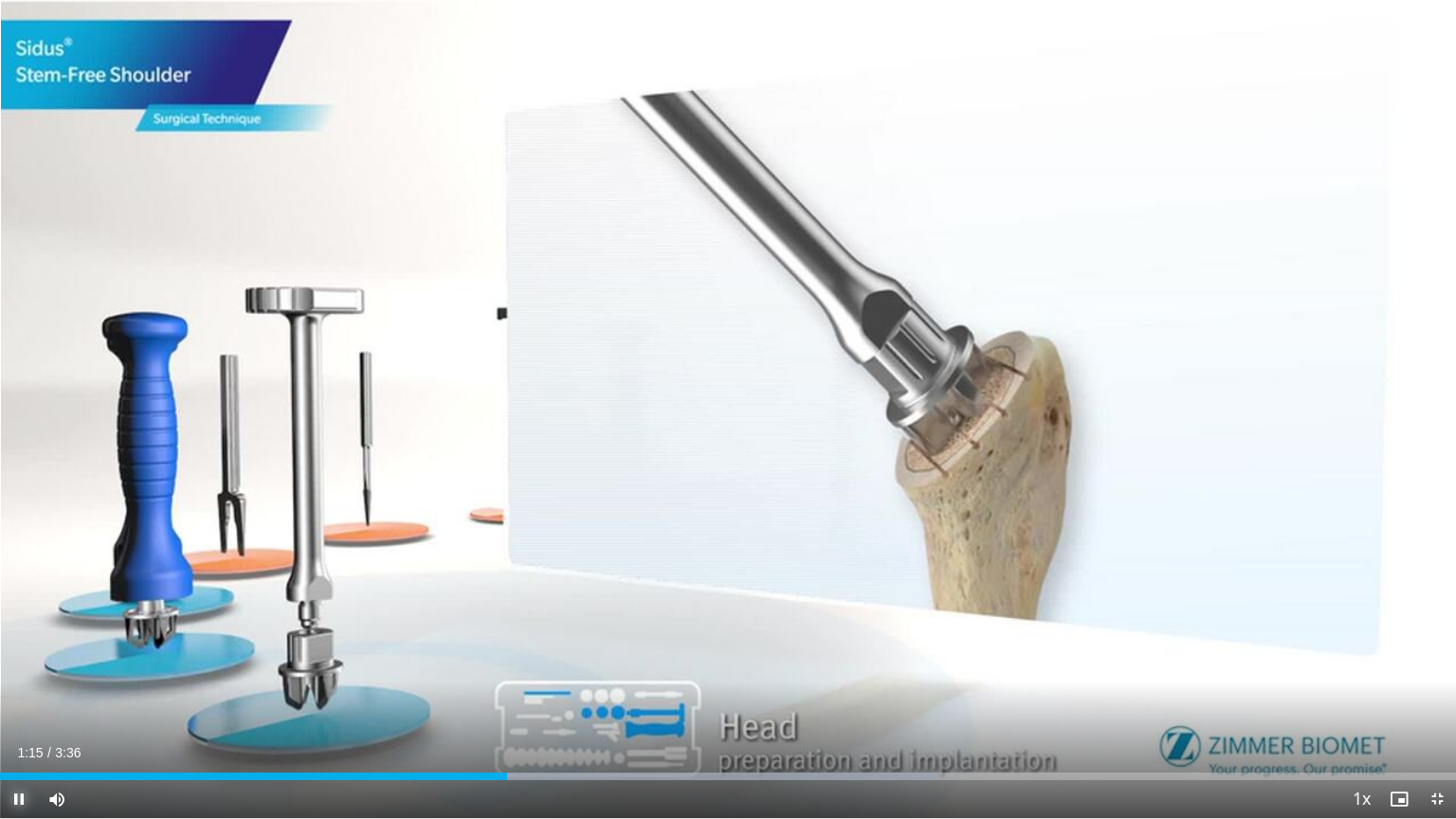 click at bounding box center [19, 799] 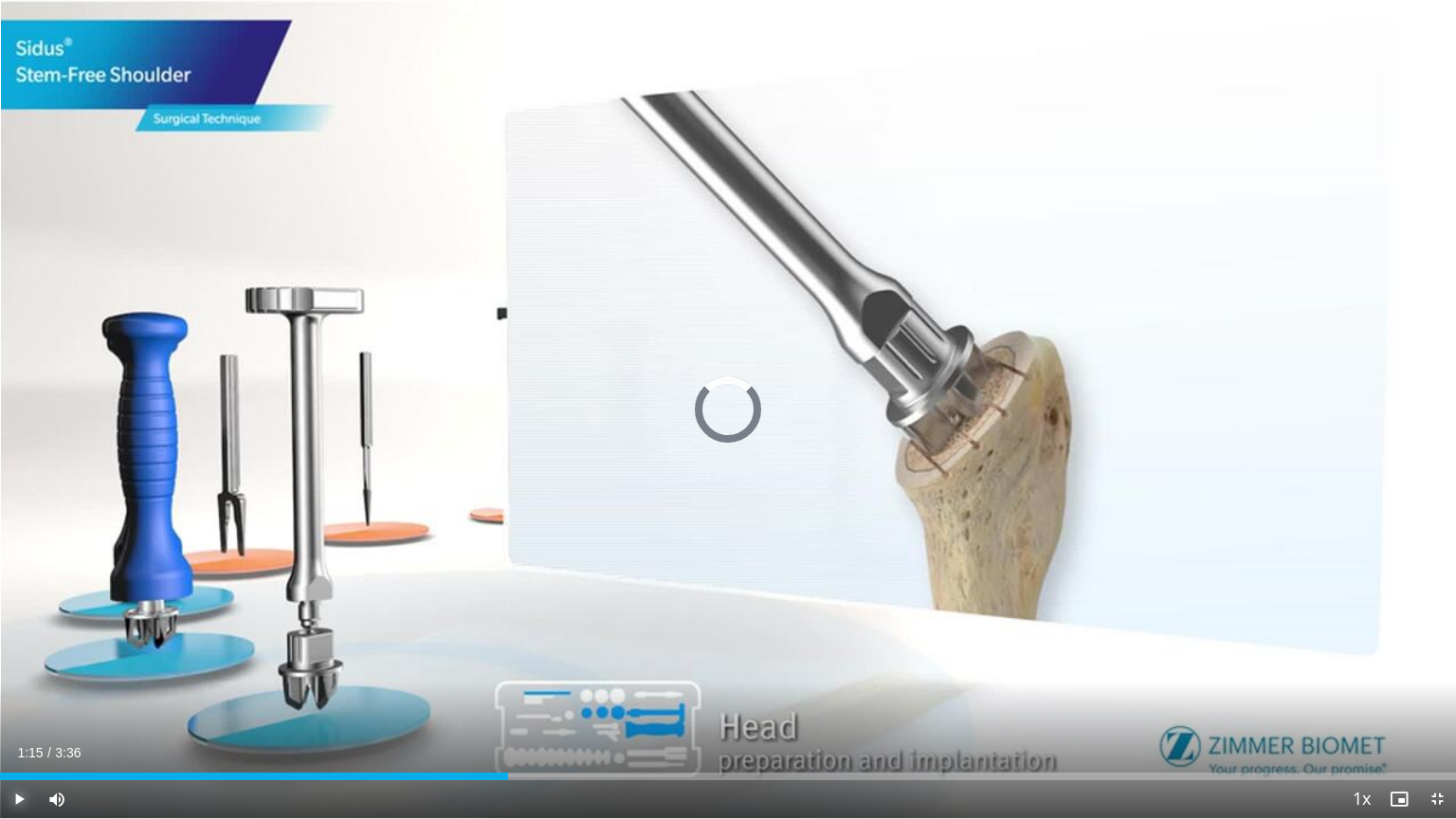 click on "Loaded :  0.00% 1:15 0:31" at bounding box center (728, 771) 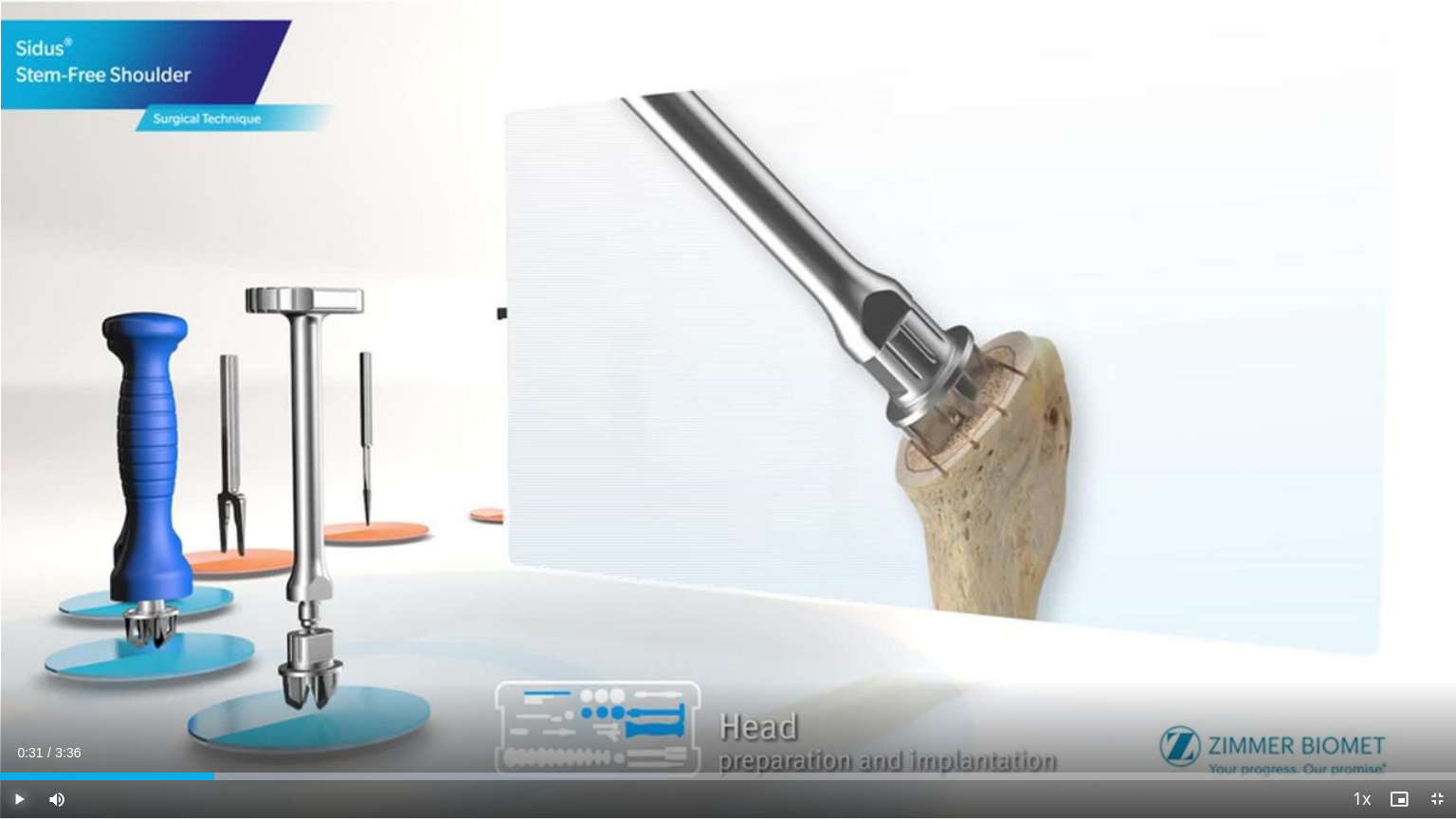 click at bounding box center (19, 799) 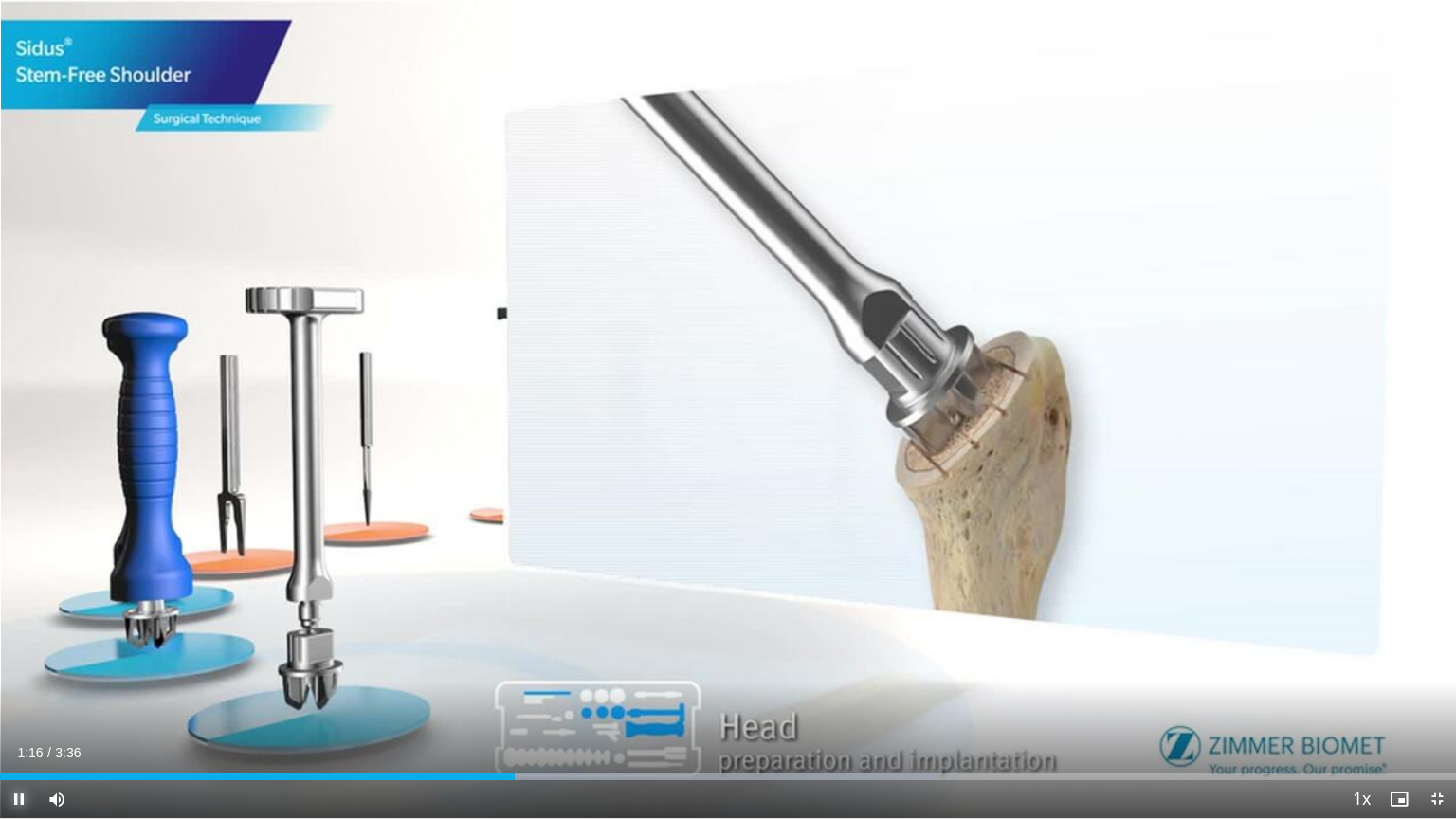 click at bounding box center (19, 799) 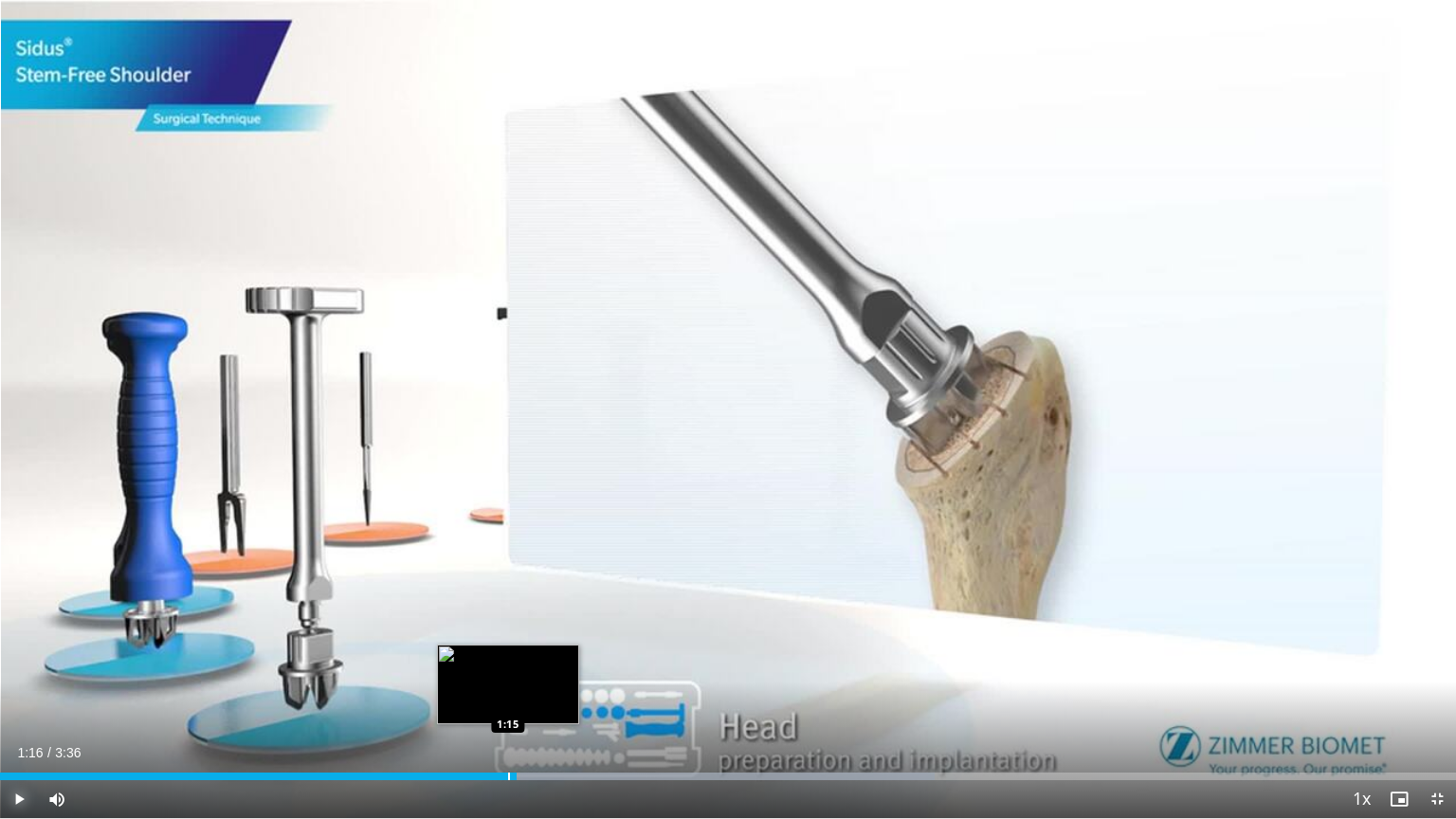 click at bounding box center [509, 776] 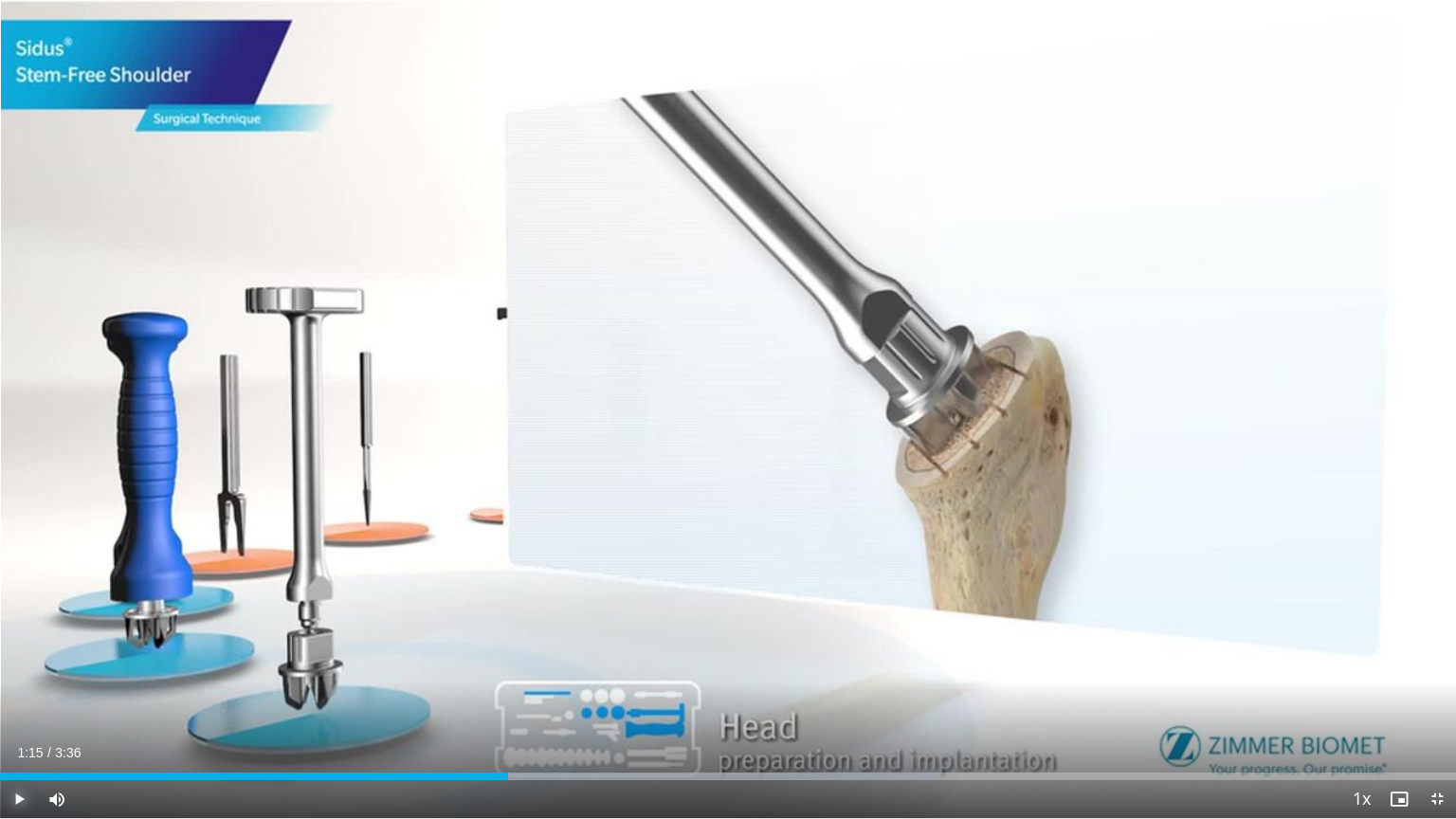 click at bounding box center (19, 799) 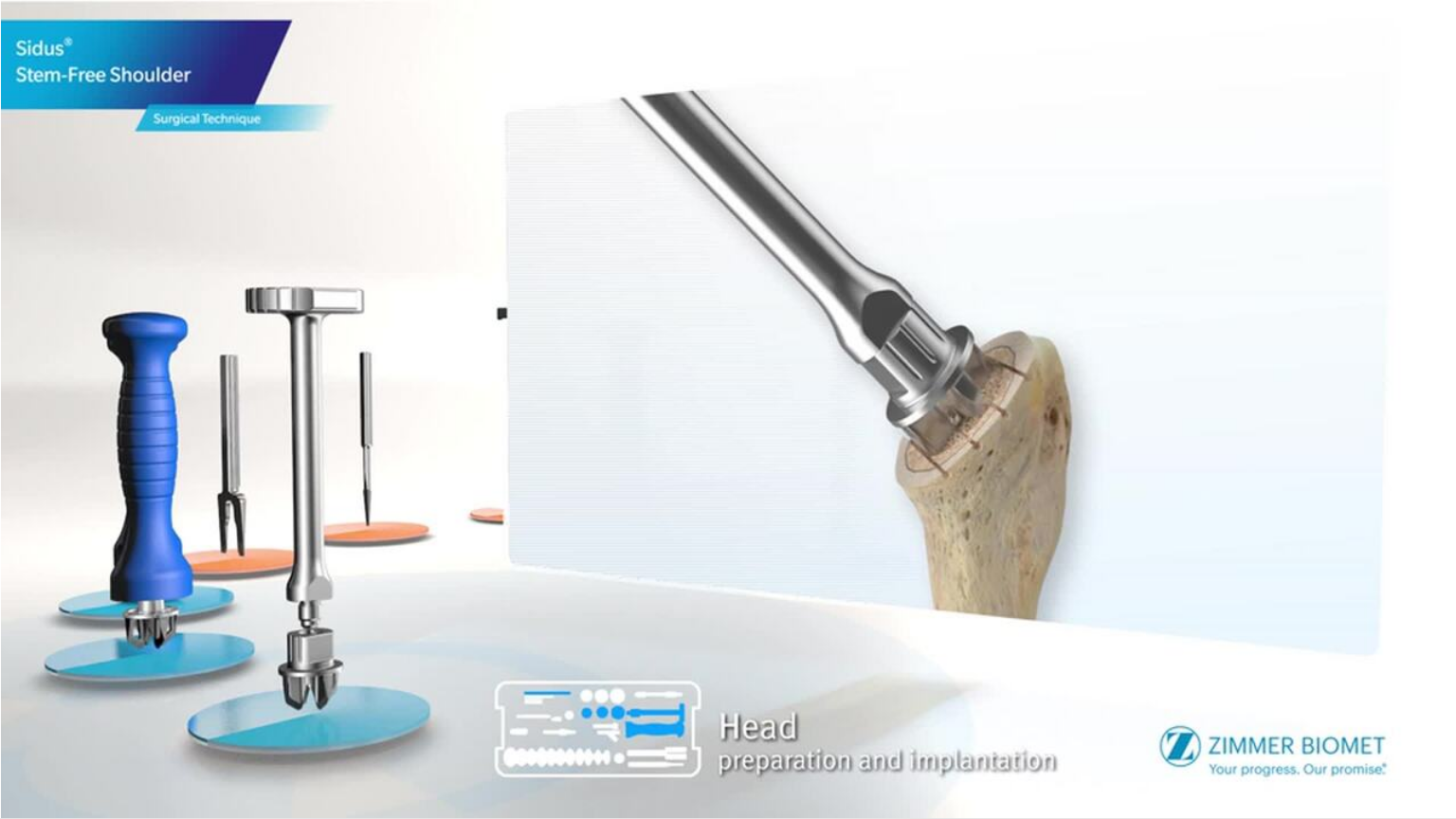 click on "**********" at bounding box center [728, 410] 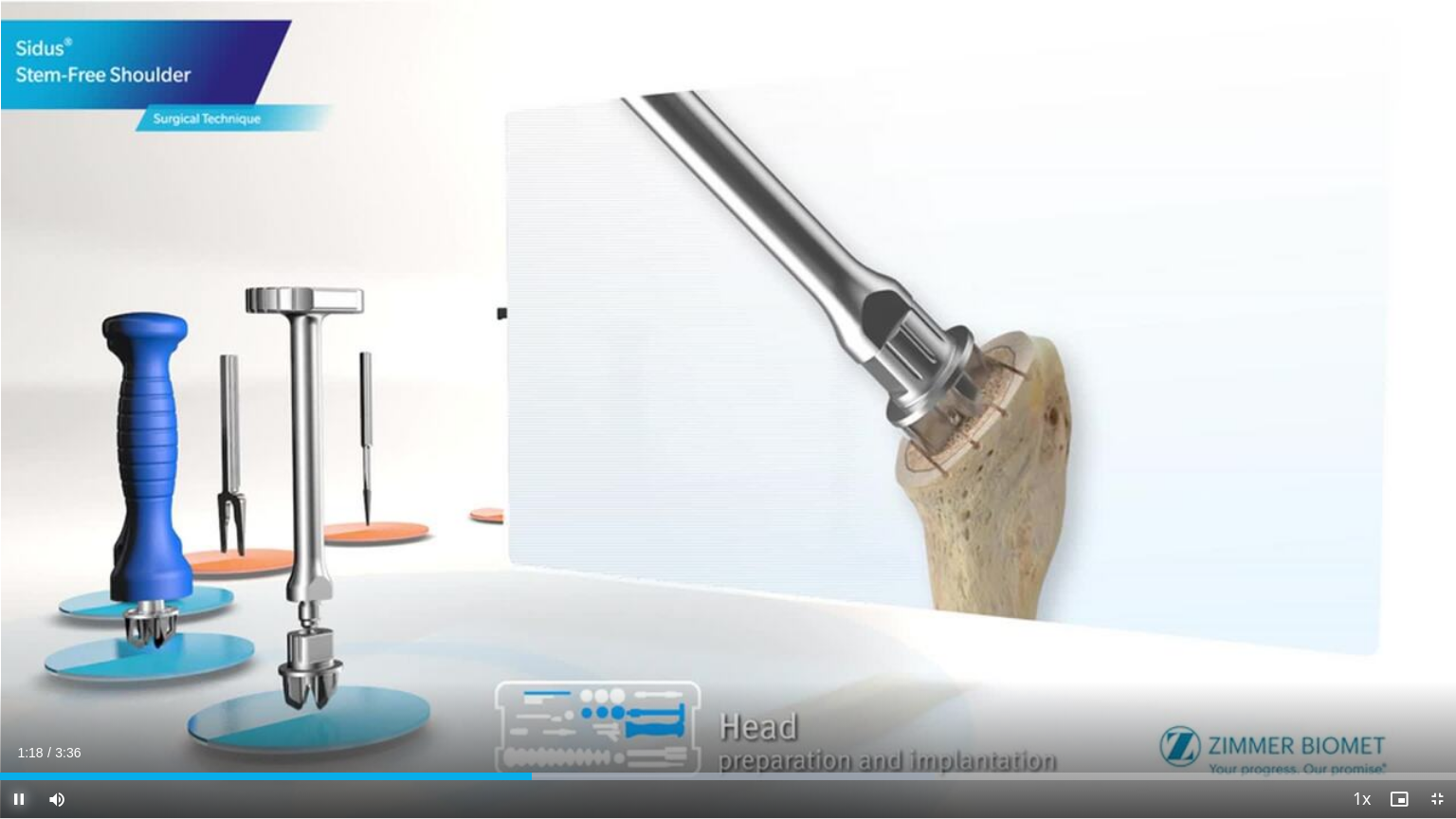 click at bounding box center (19, 799) 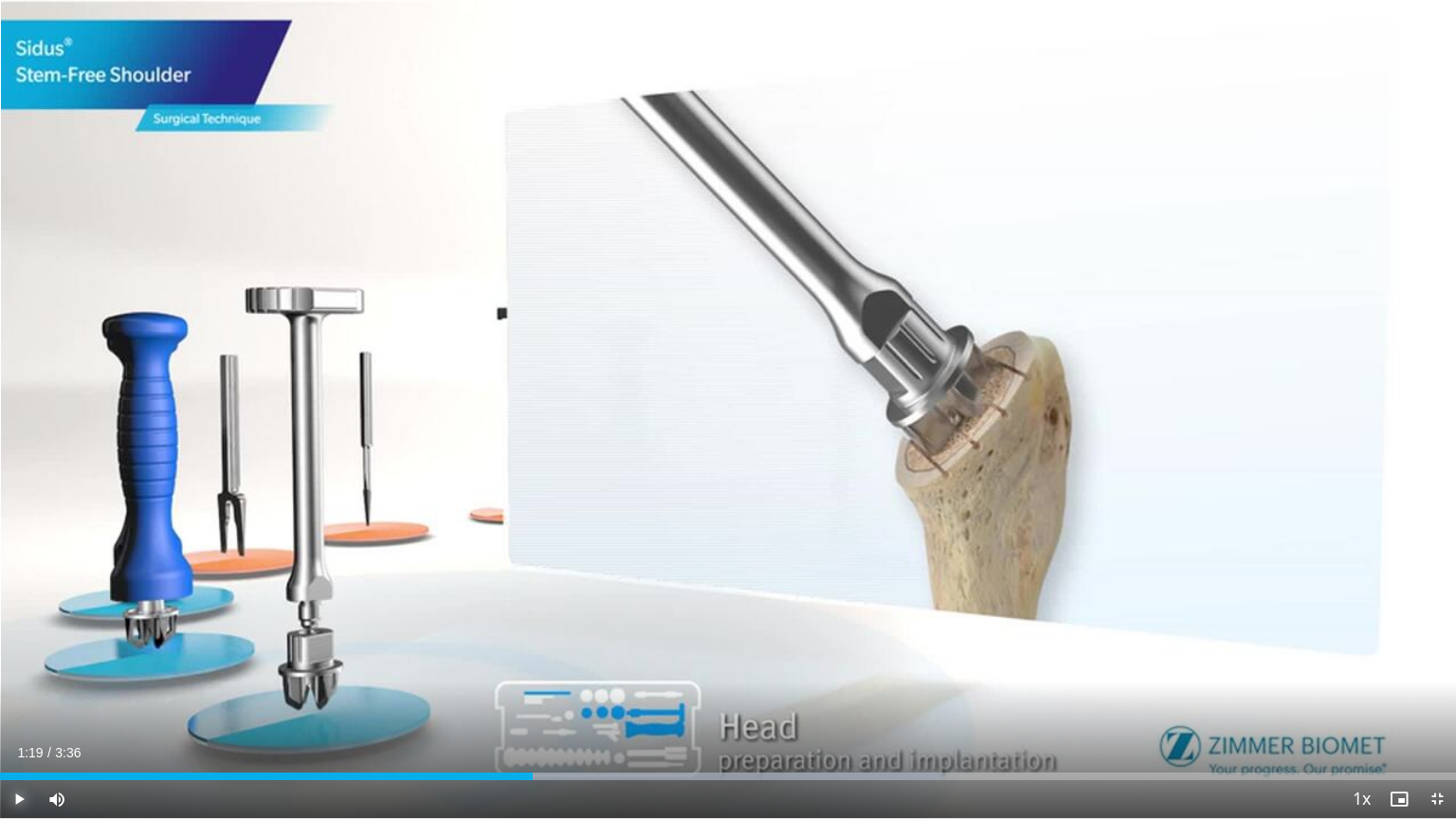 click at bounding box center [19, 799] 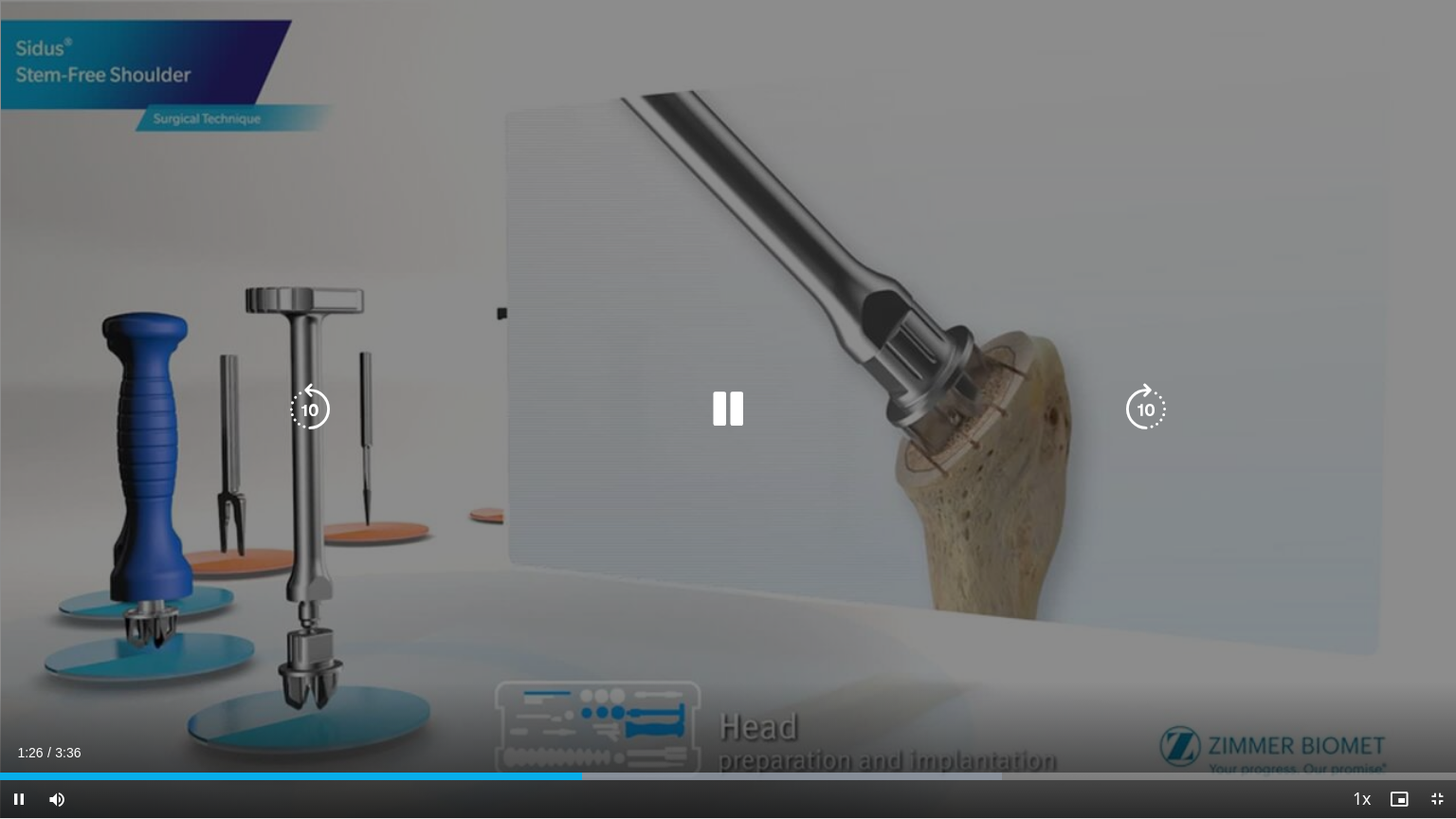 click on "**********" at bounding box center (728, 410) 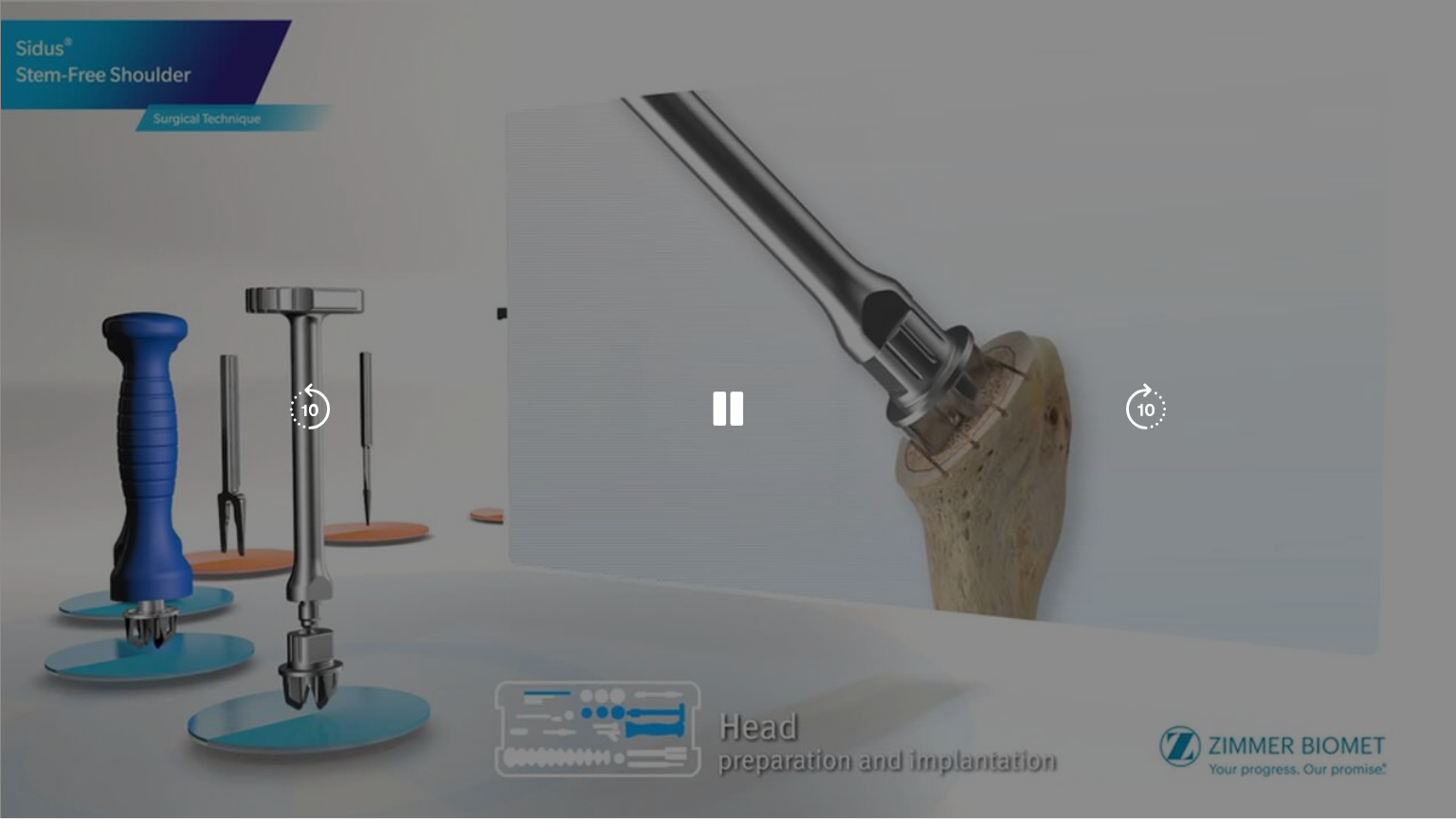 click on "**********" at bounding box center [728, 410] 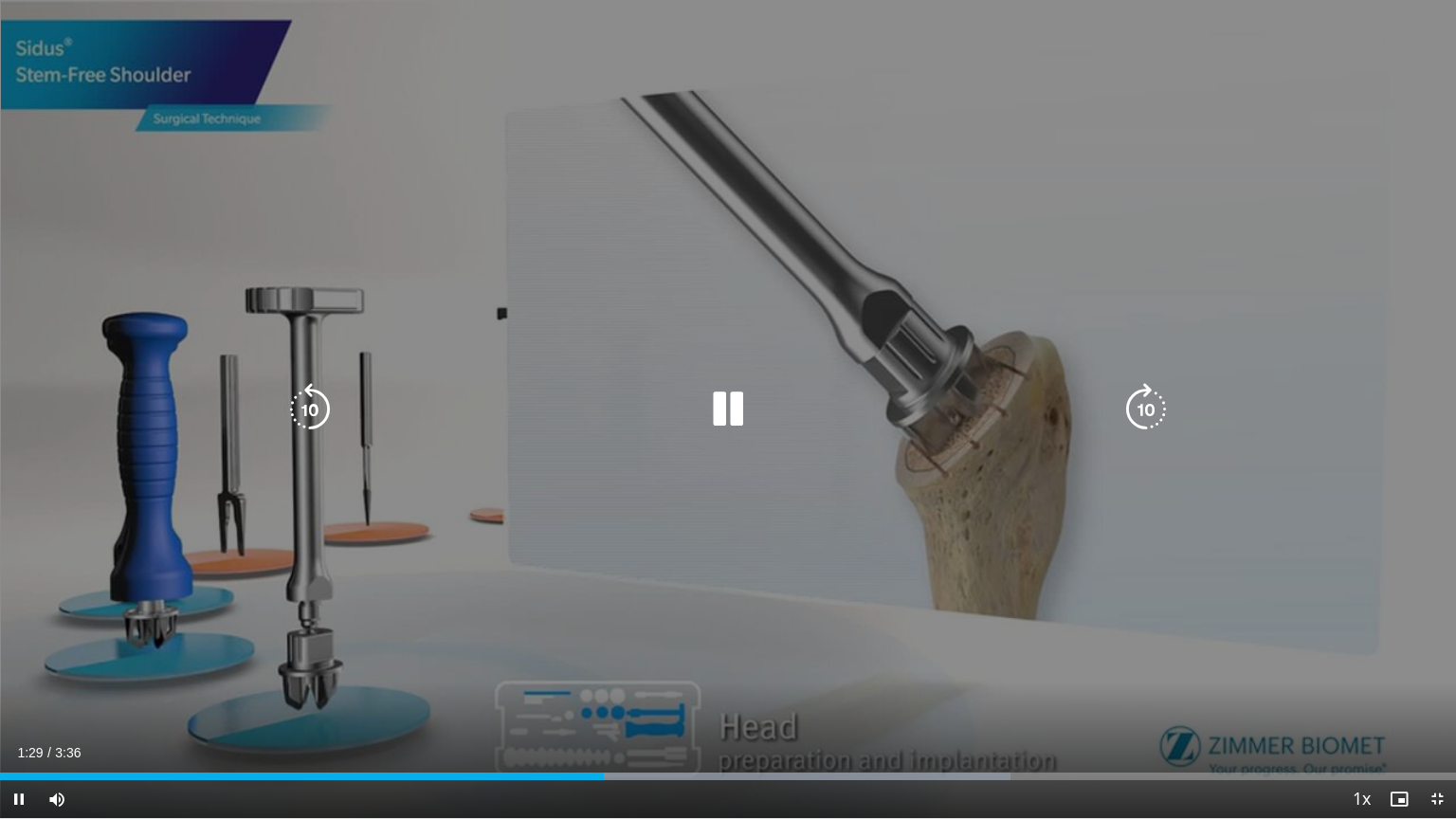 click at bounding box center (728, 410) 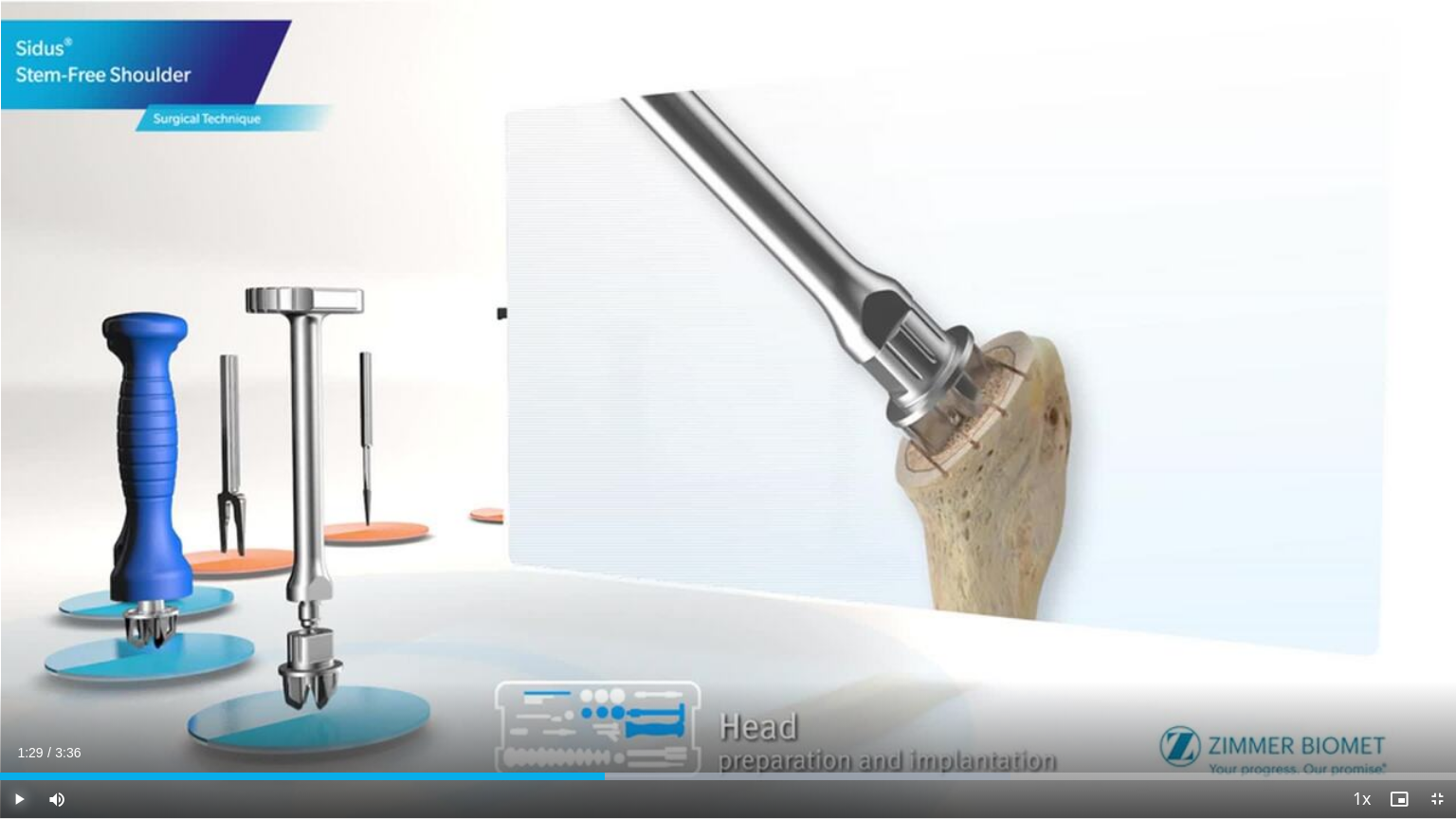 click at bounding box center [19, 799] 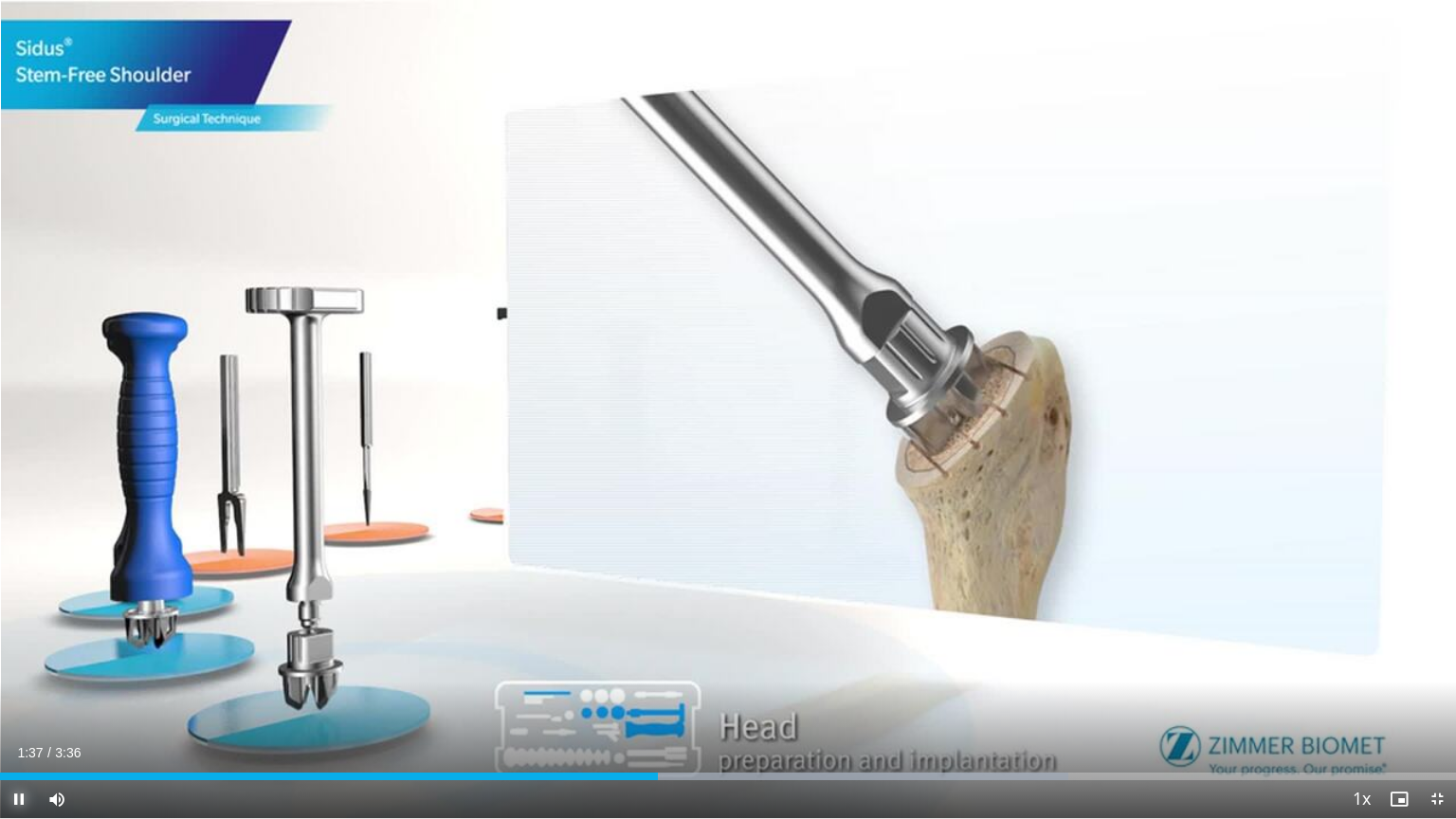click at bounding box center (19, 799) 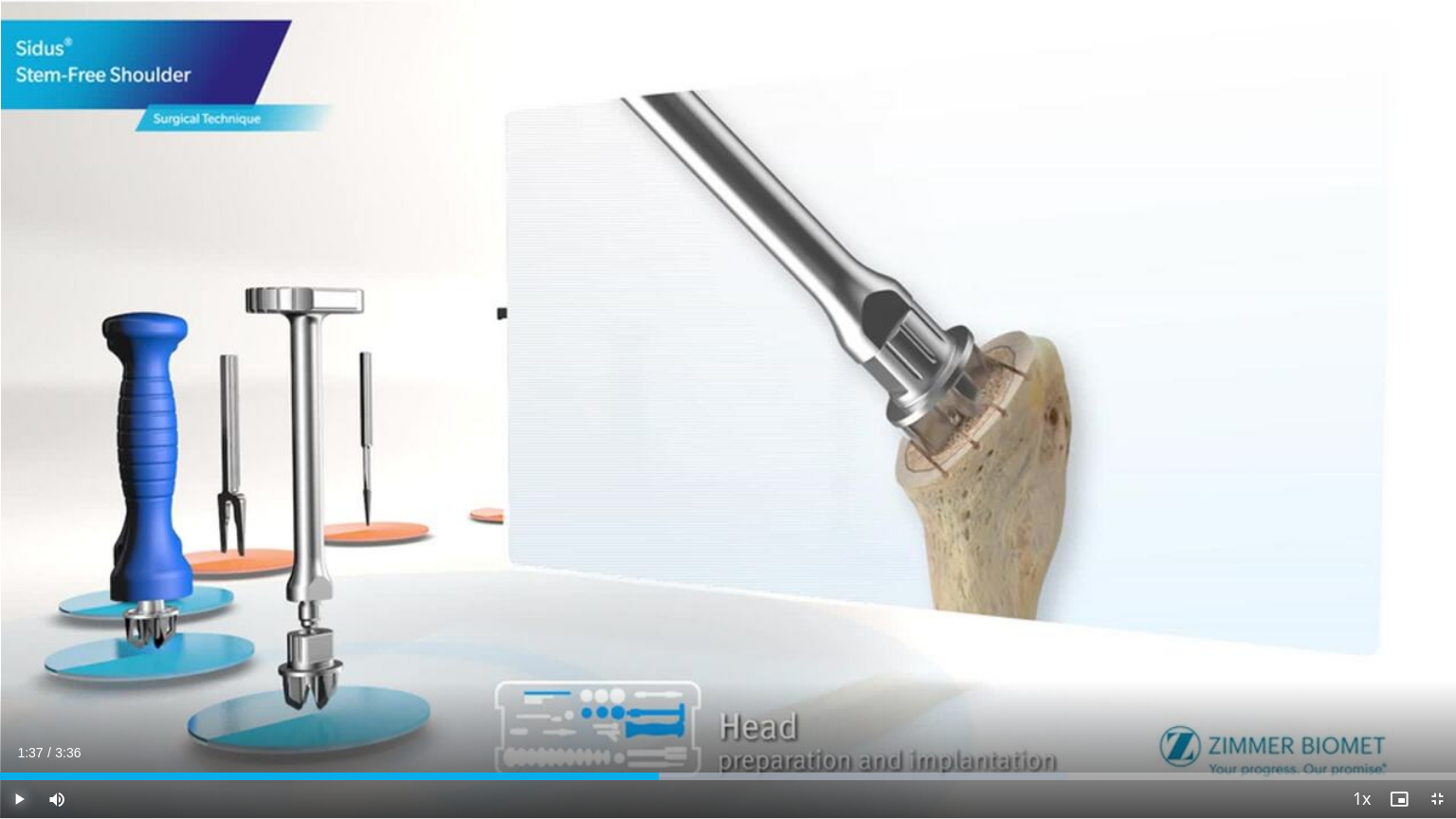 click at bounding box center [19, 799] 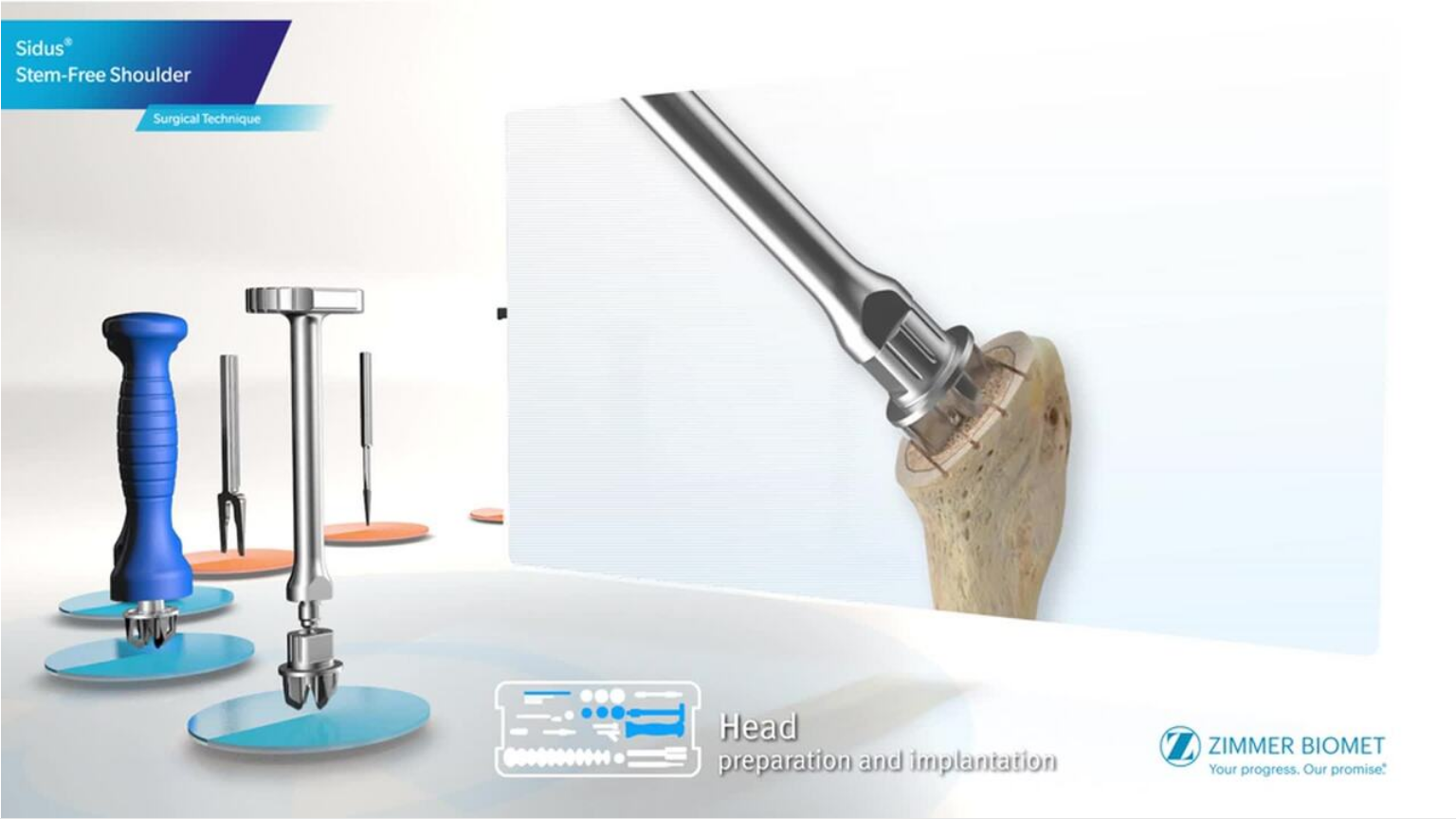 click on "10 seconds
Tap to unmute" at bounding box center (728, 409) 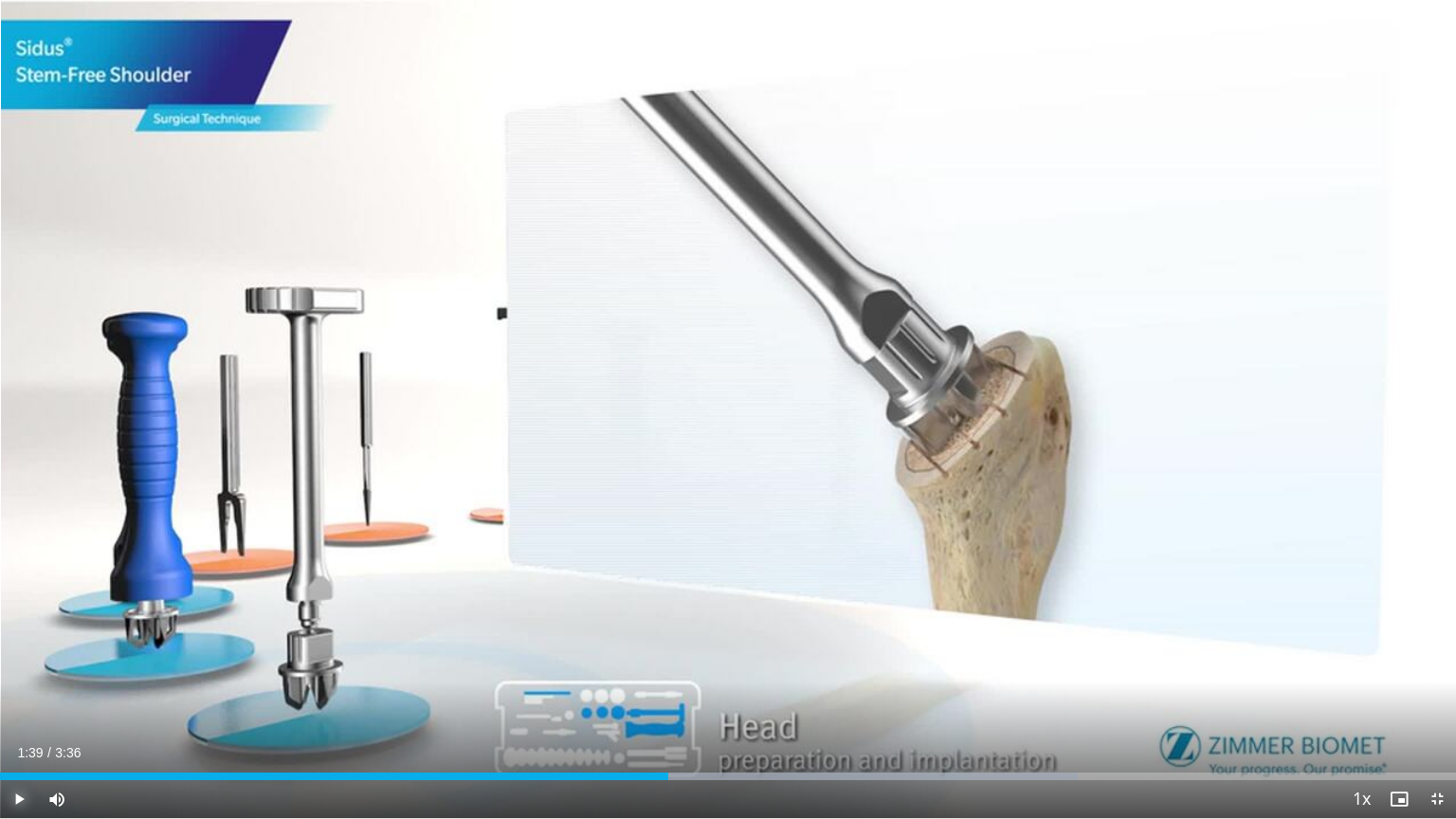 click at bounding box center [19, 799] 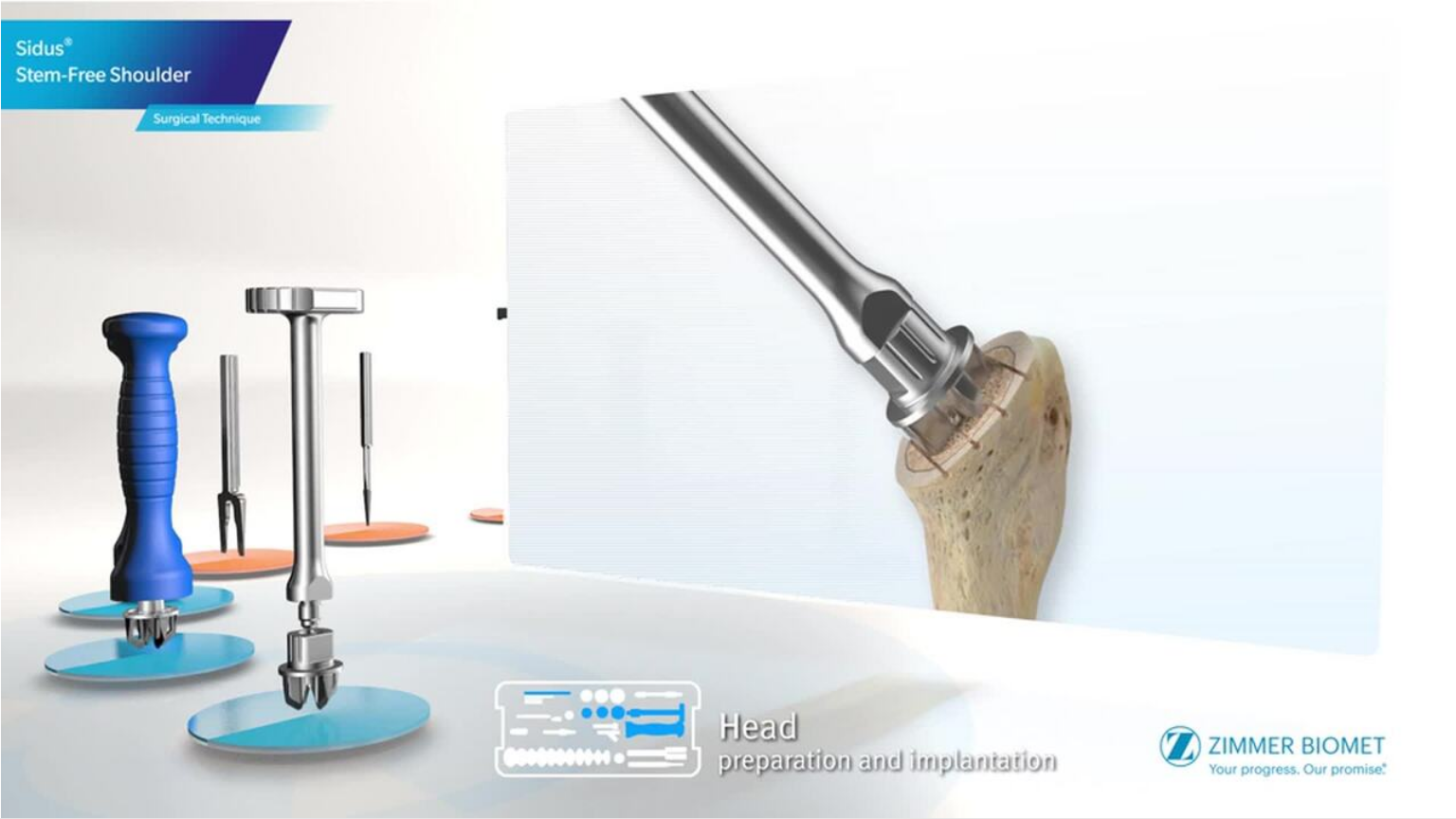 click on "**********" at bounding box center [728, 410] 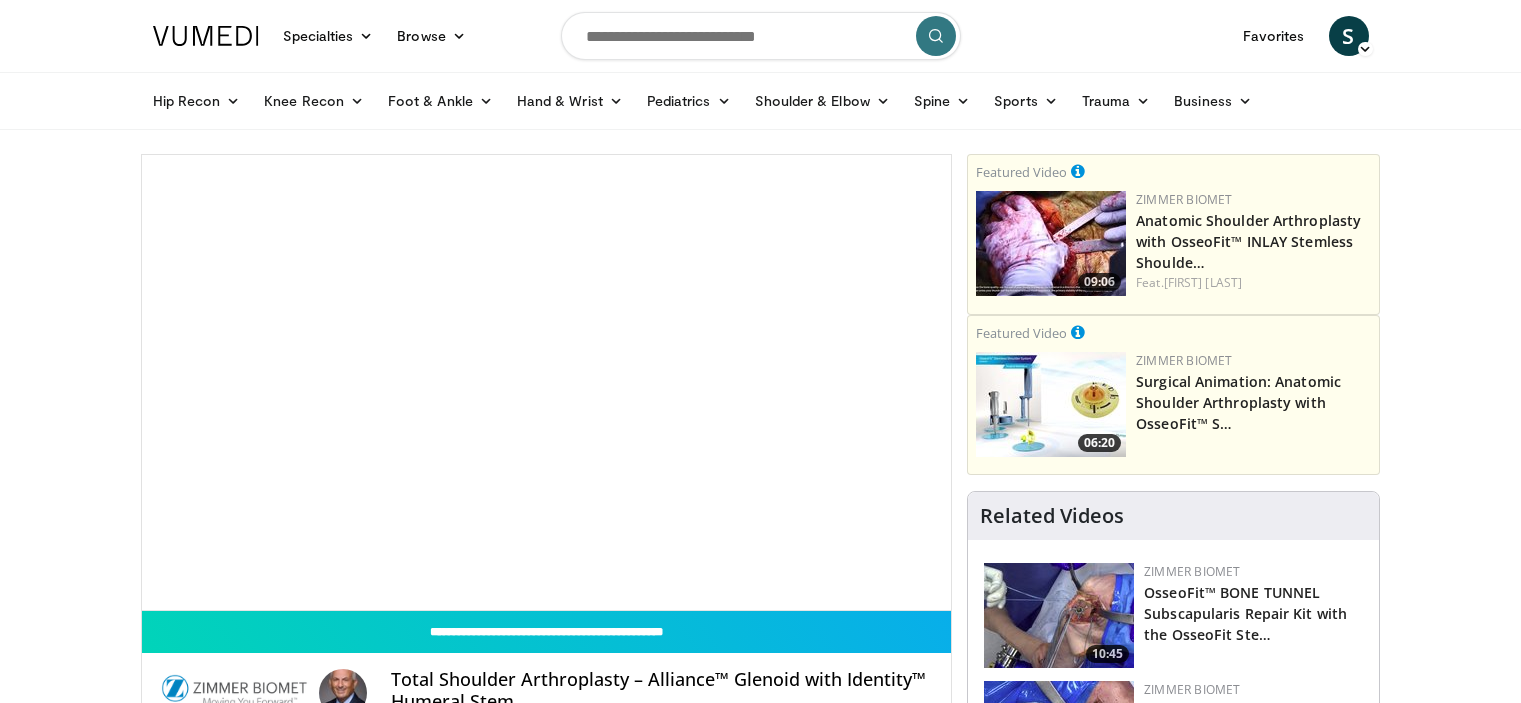 scroll, scrollTop: 0, scrollLeft: 0, axis: both 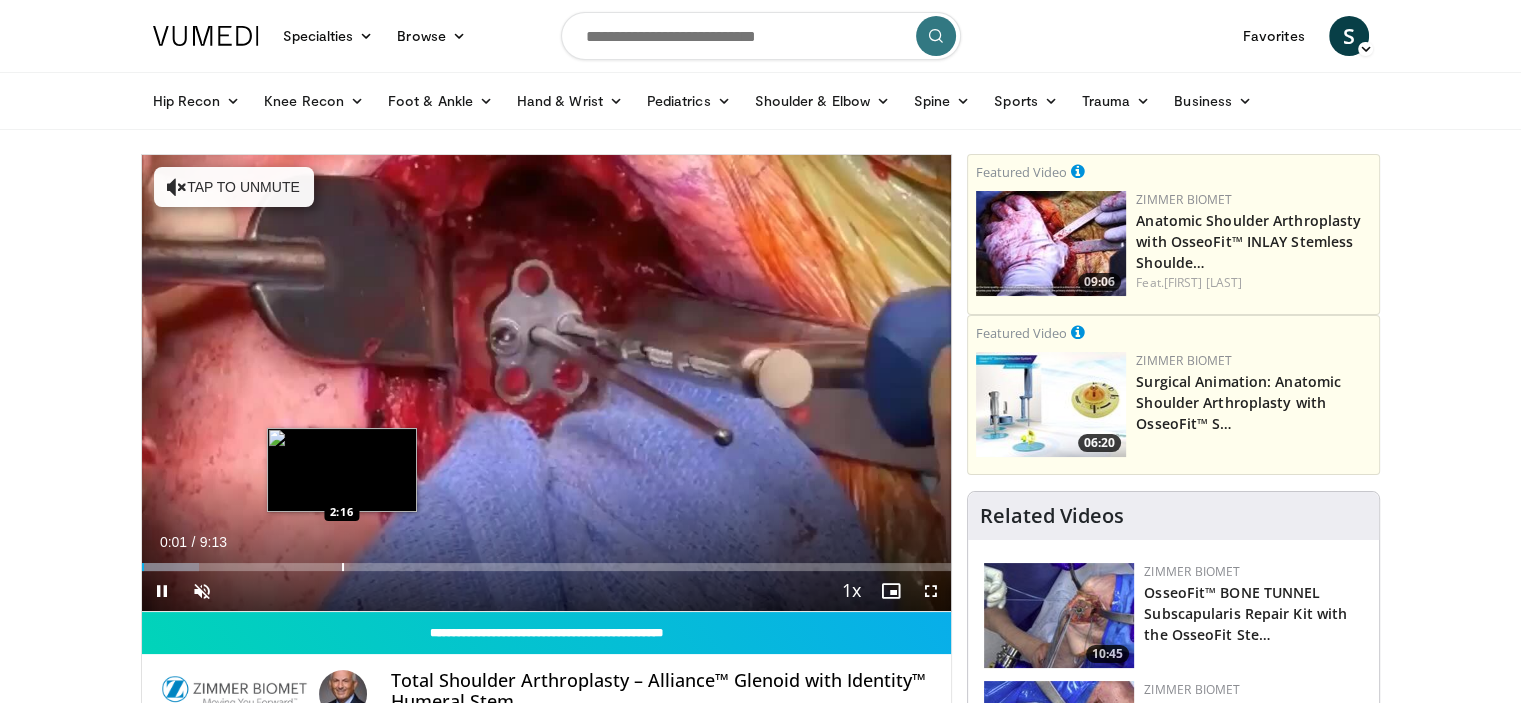 click at bounding box center [343, 567] 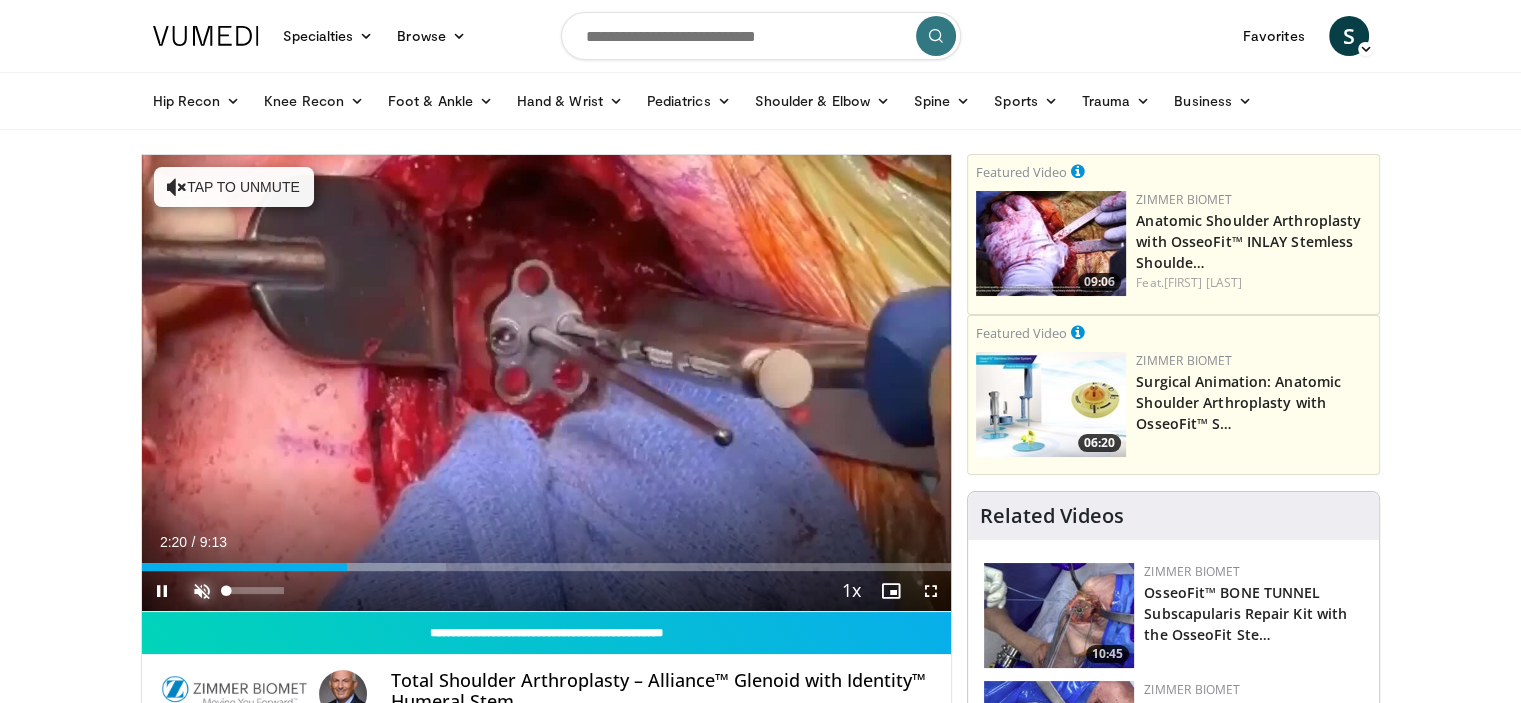 click at bounding box center (202, 591) 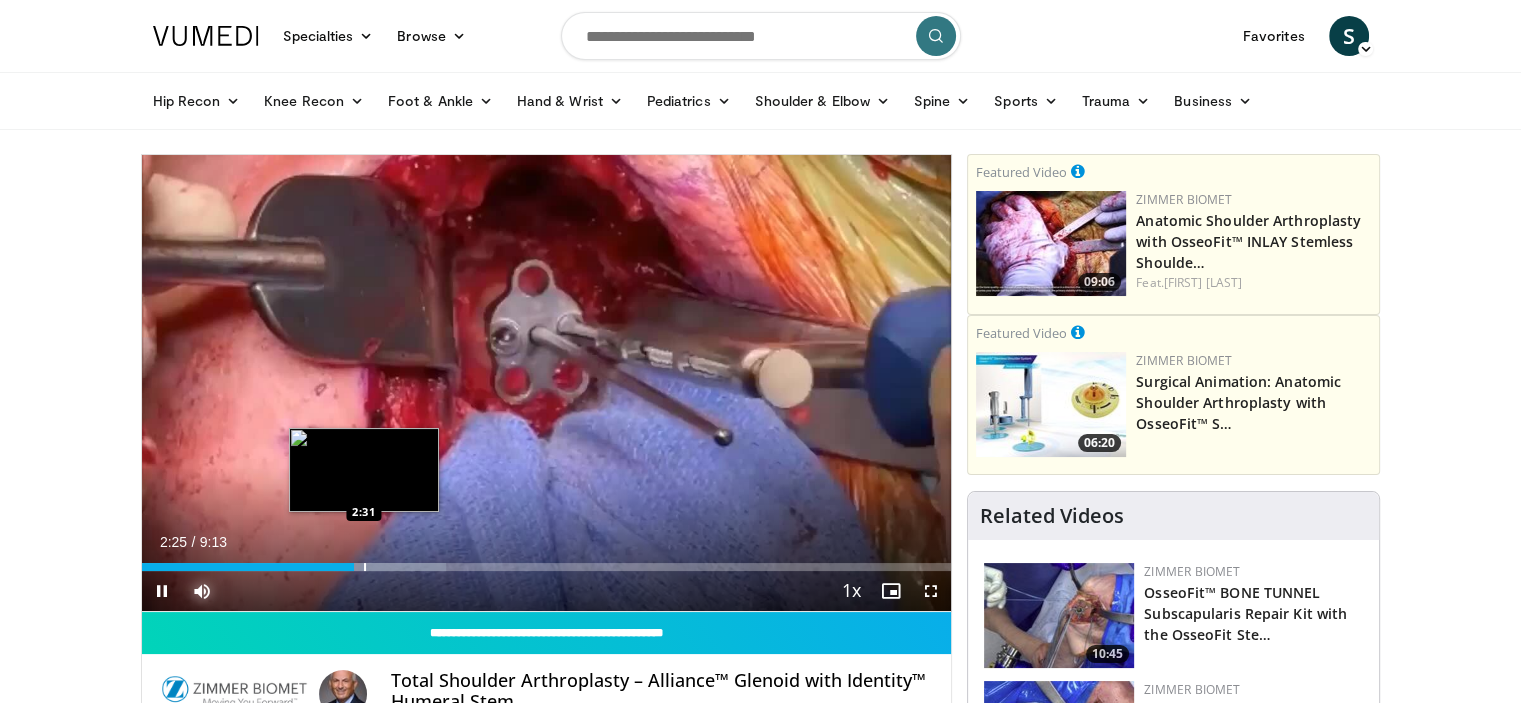 click on "Loaded :  37.62% 2:25 2:31" at bounding box center [547, 567] 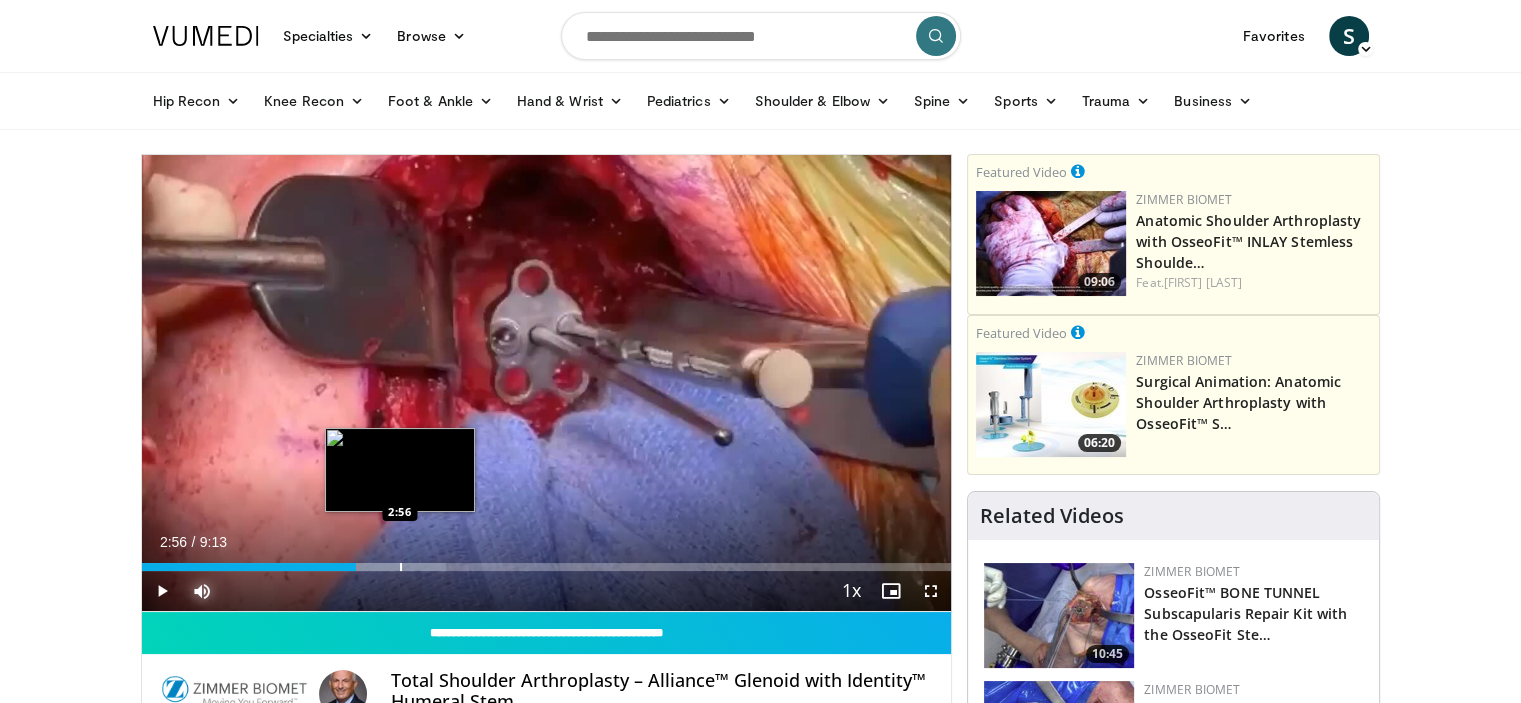 click at bounding box center [401, 567] 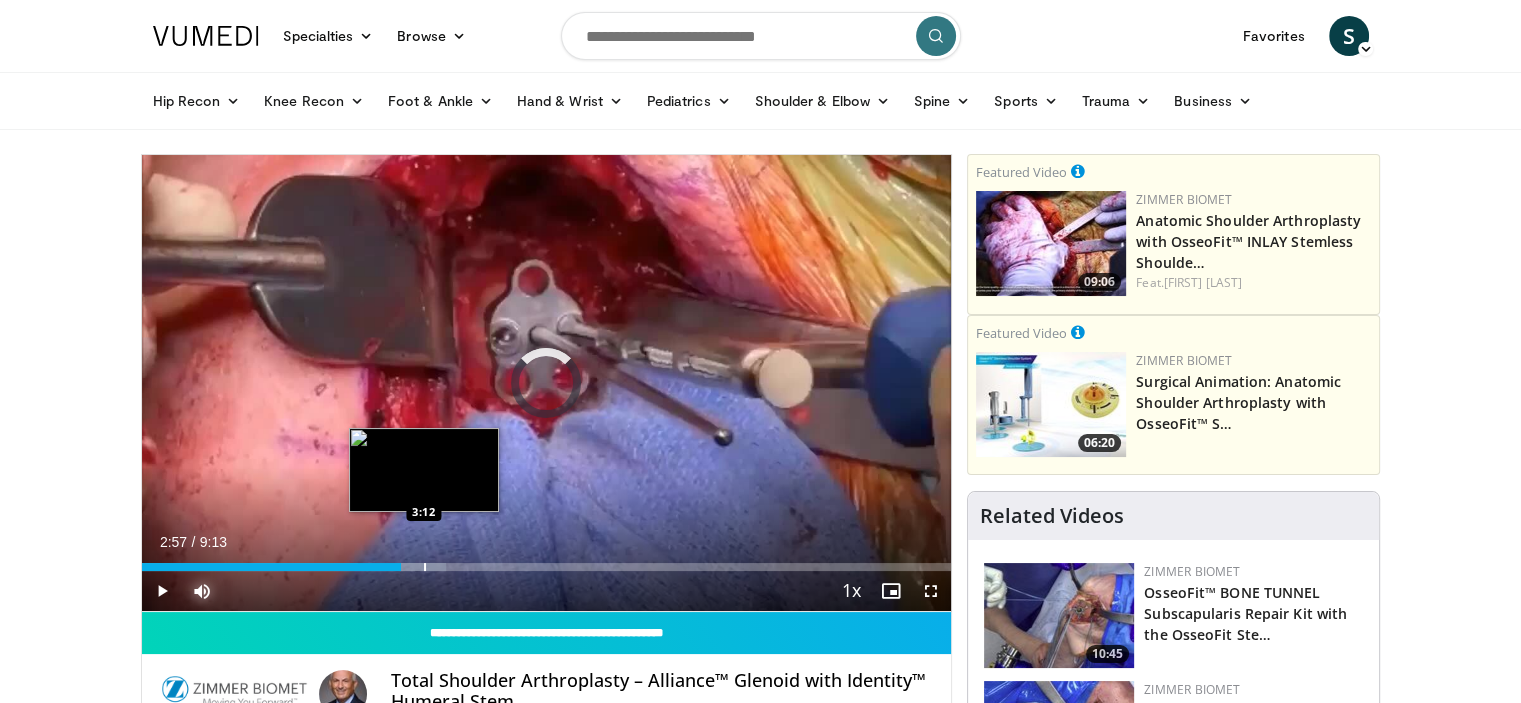click at bounding box center (402, 567) 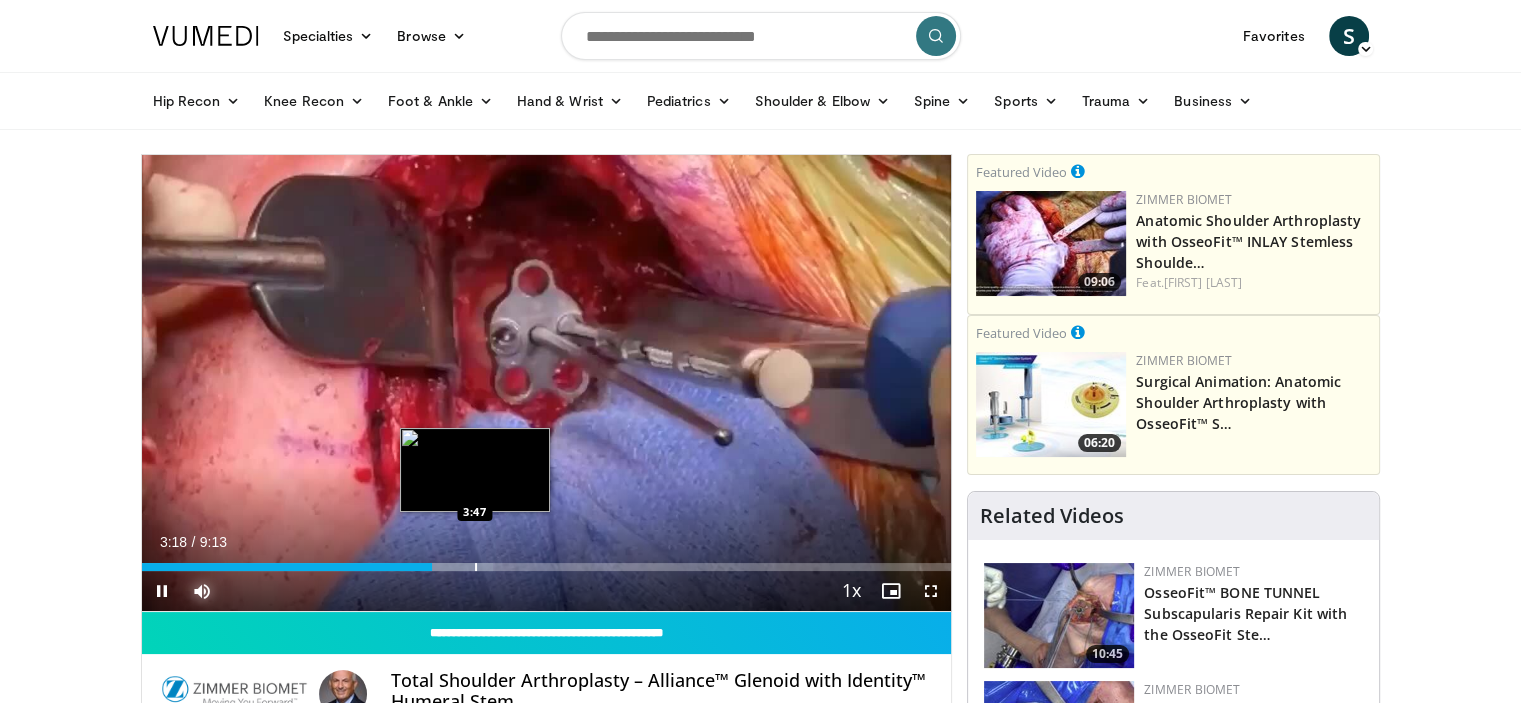 click at bounding box center (476, 567) 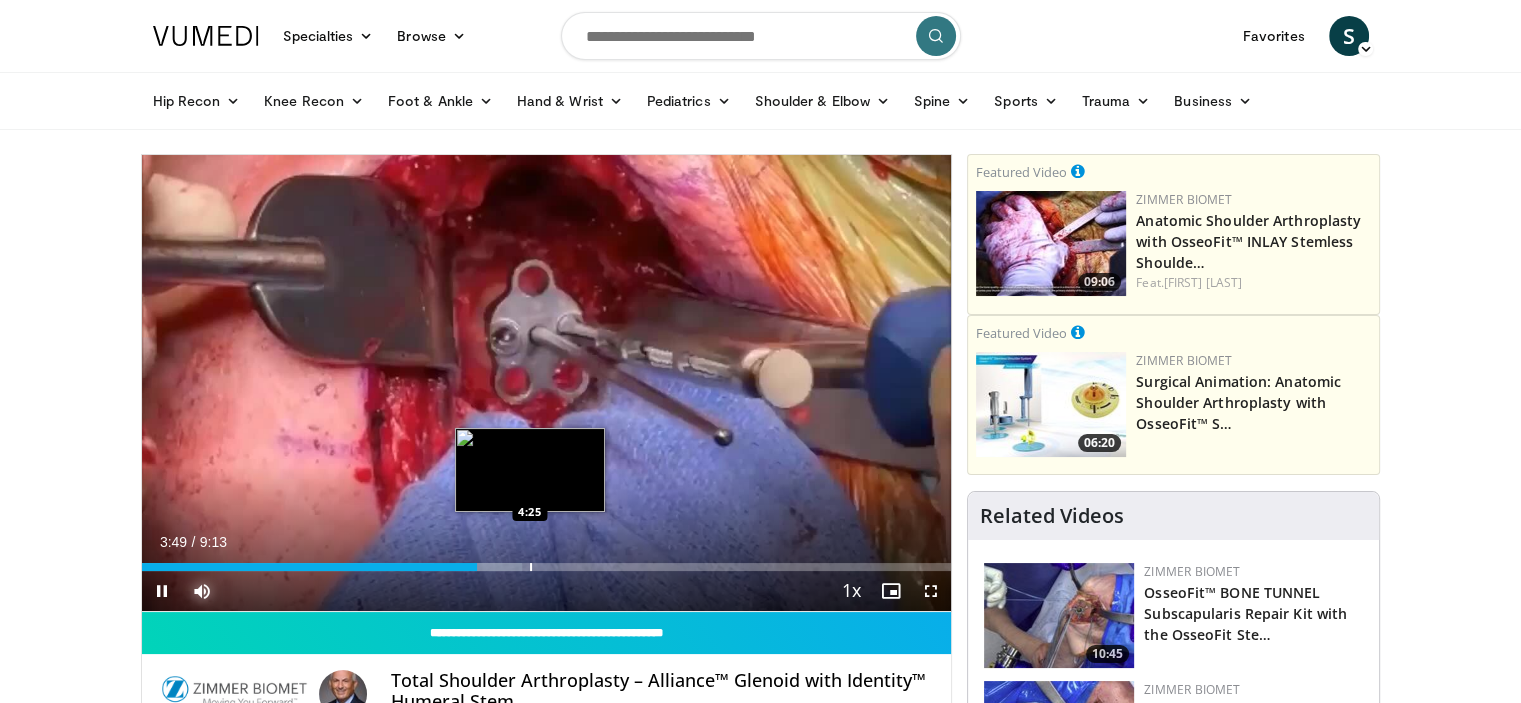 click at bounding box center [531, 567] 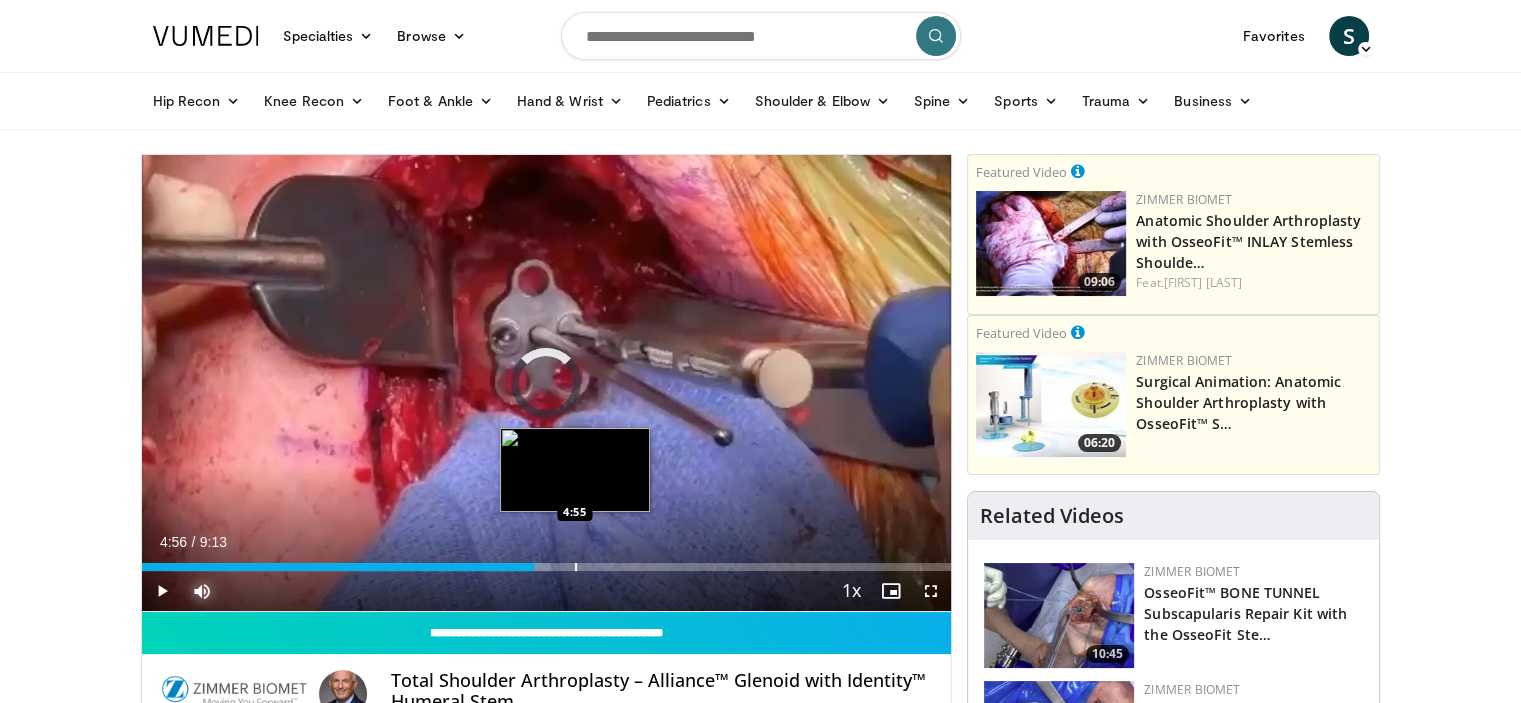 click at bounding box center (576, 567) 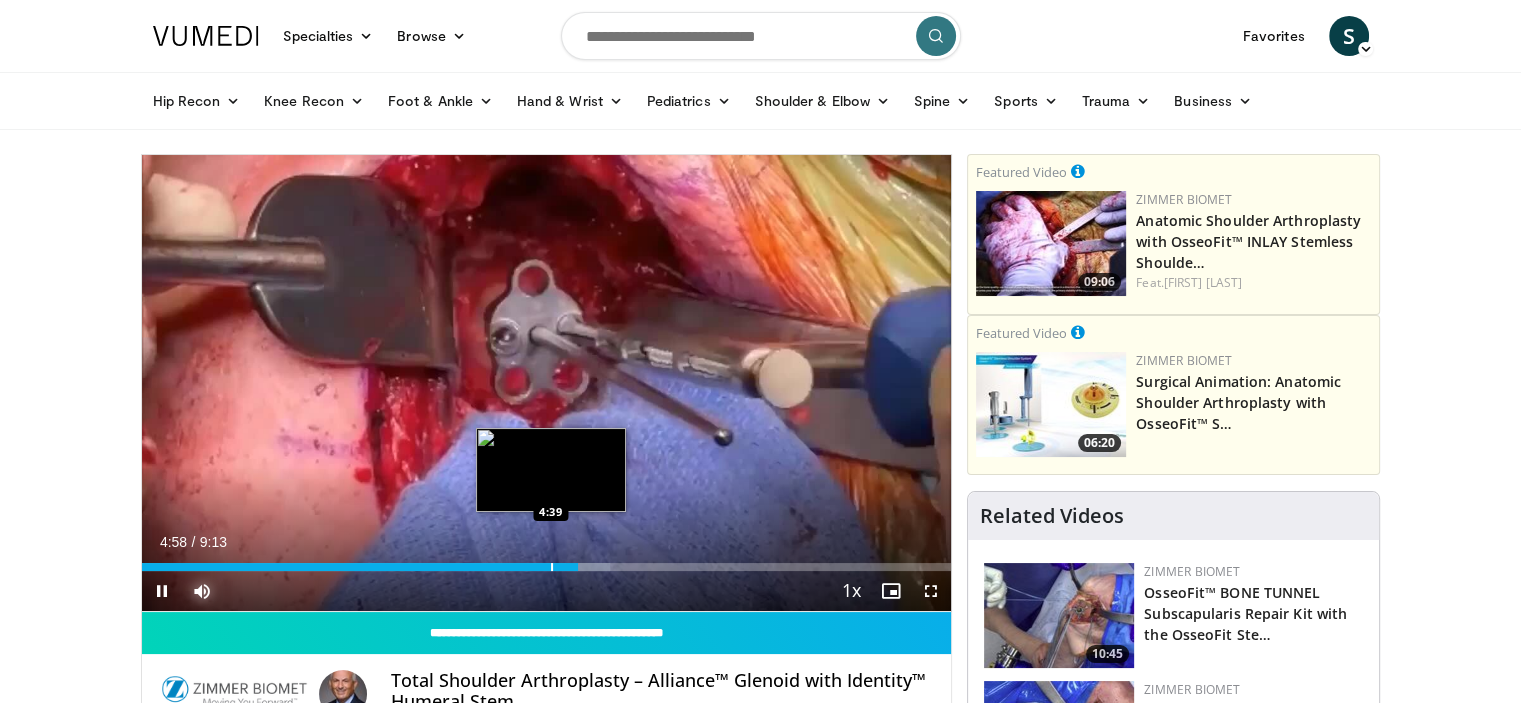 click at bounding box center (552, 567) 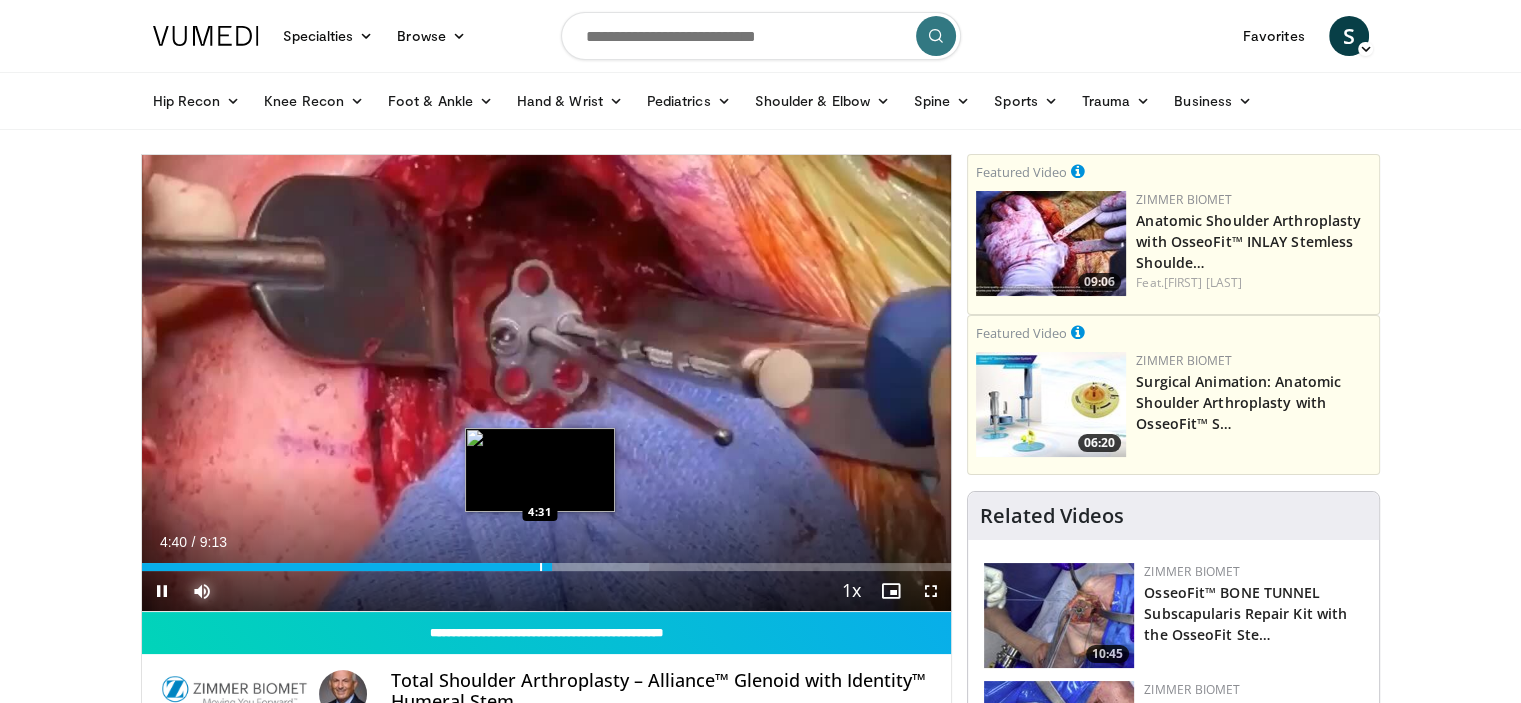 click on "4:40" at bounding box center (347, 567) 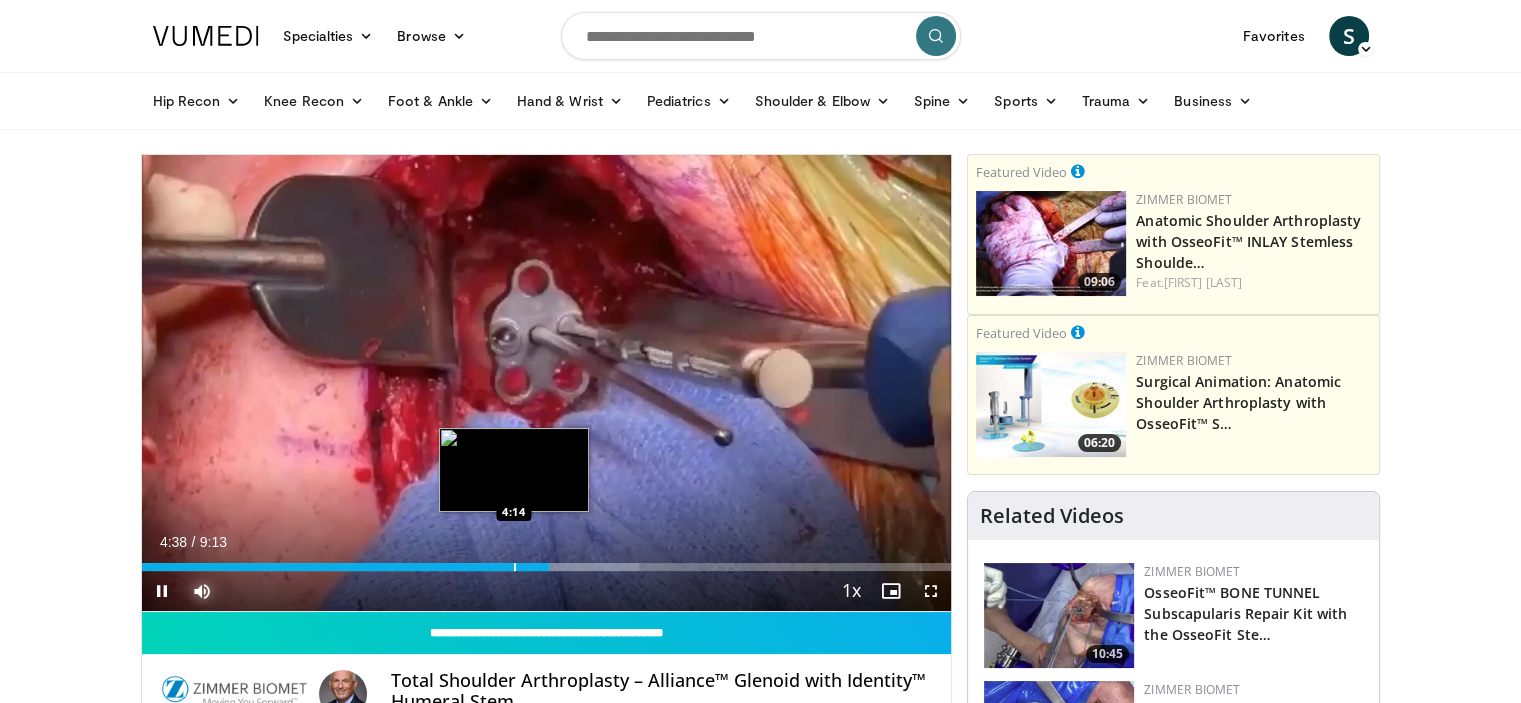 click on "Loaded :  61.42% 4:38 4:14" at bounding box center (547, 561) 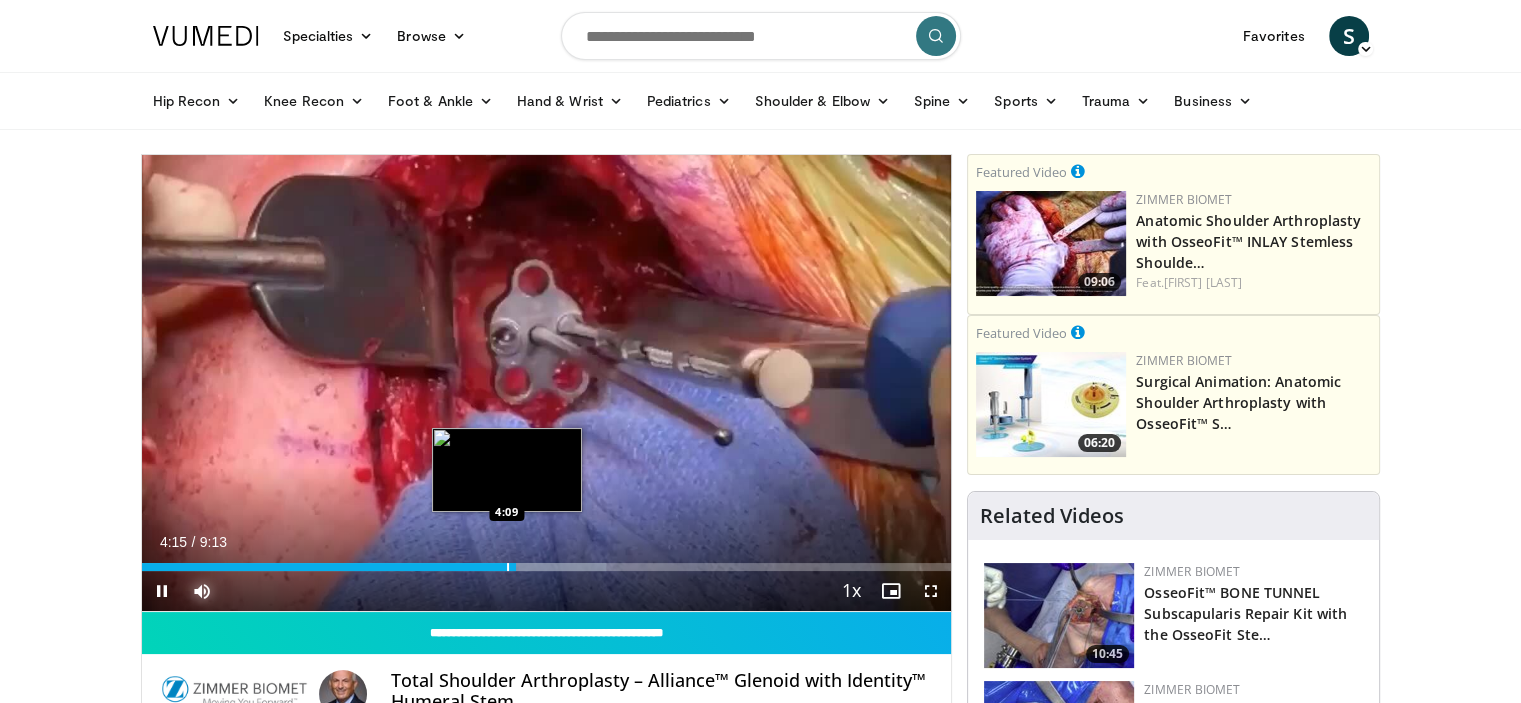 click on "Loaded :  57.33% 4:15 4:09" at bounding box center [547, 561] 